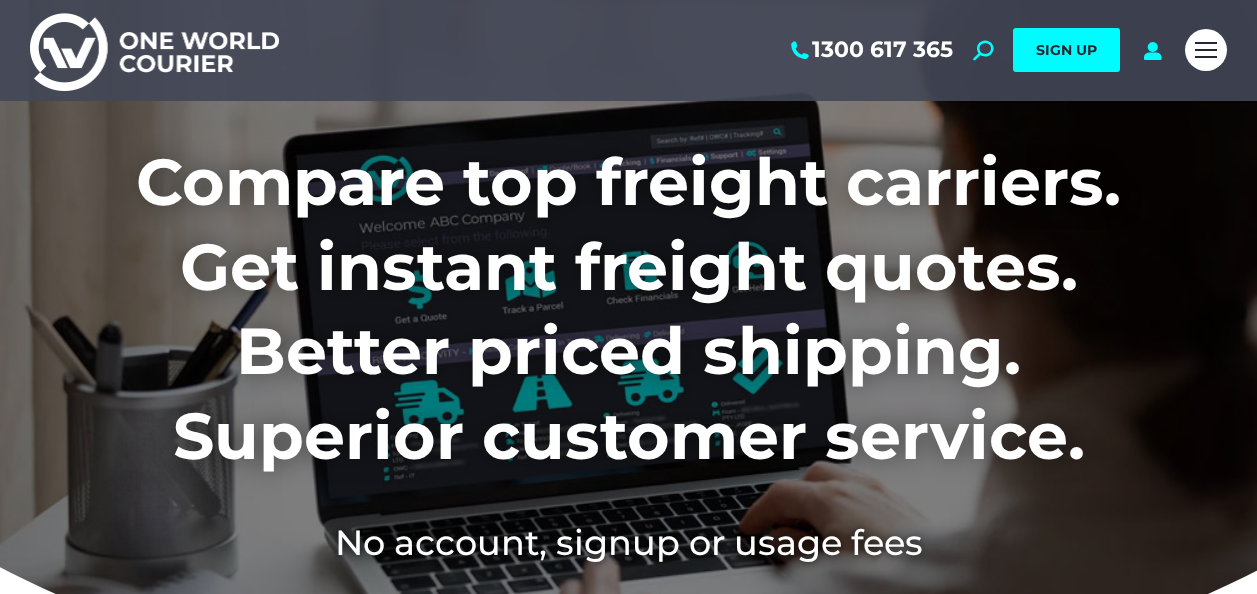 scroll, scrollTop: 0, scrollLeft: 0, axis: both 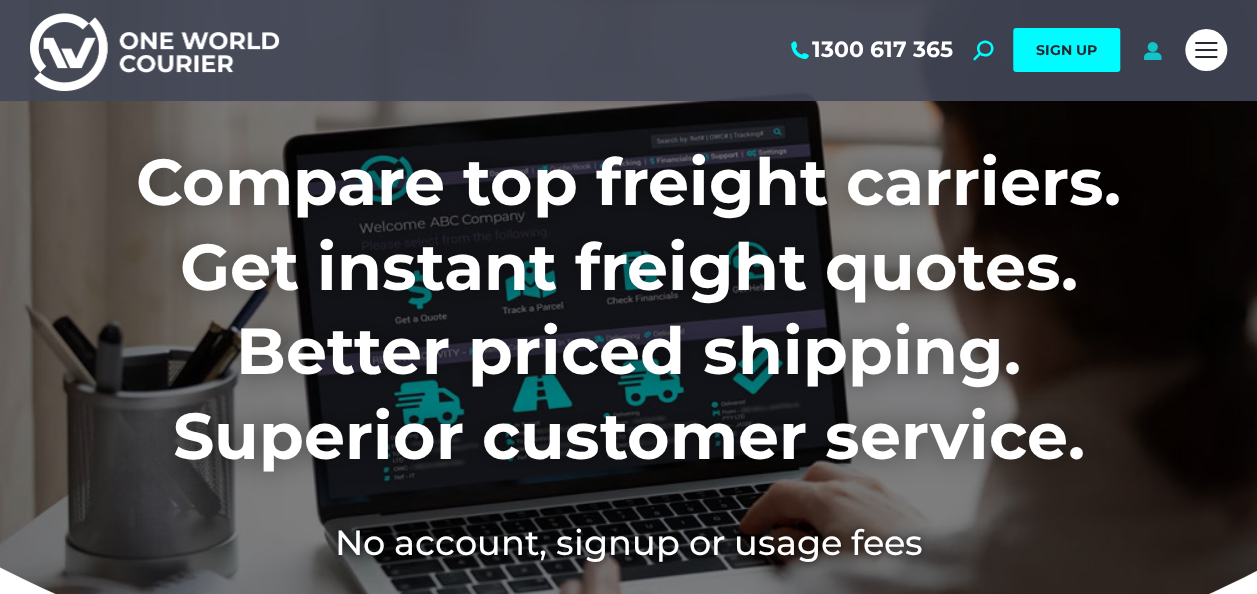 click at bounding box center (1152, 50) 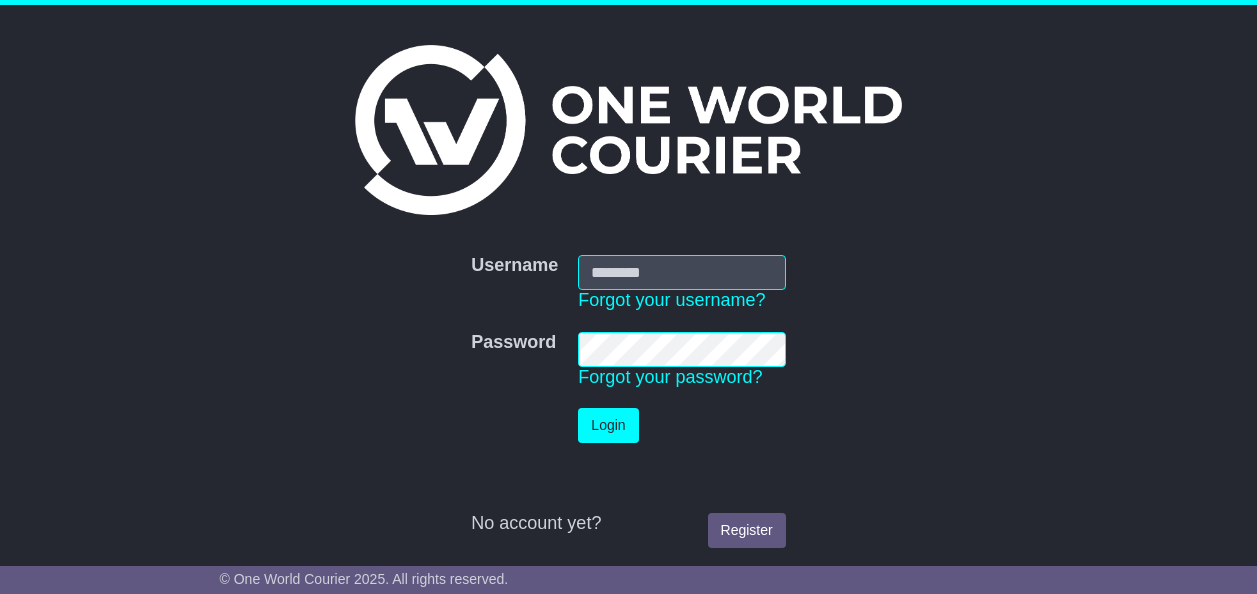 scroll, scrollTop: 0, scrollLeft: 0, axis: both 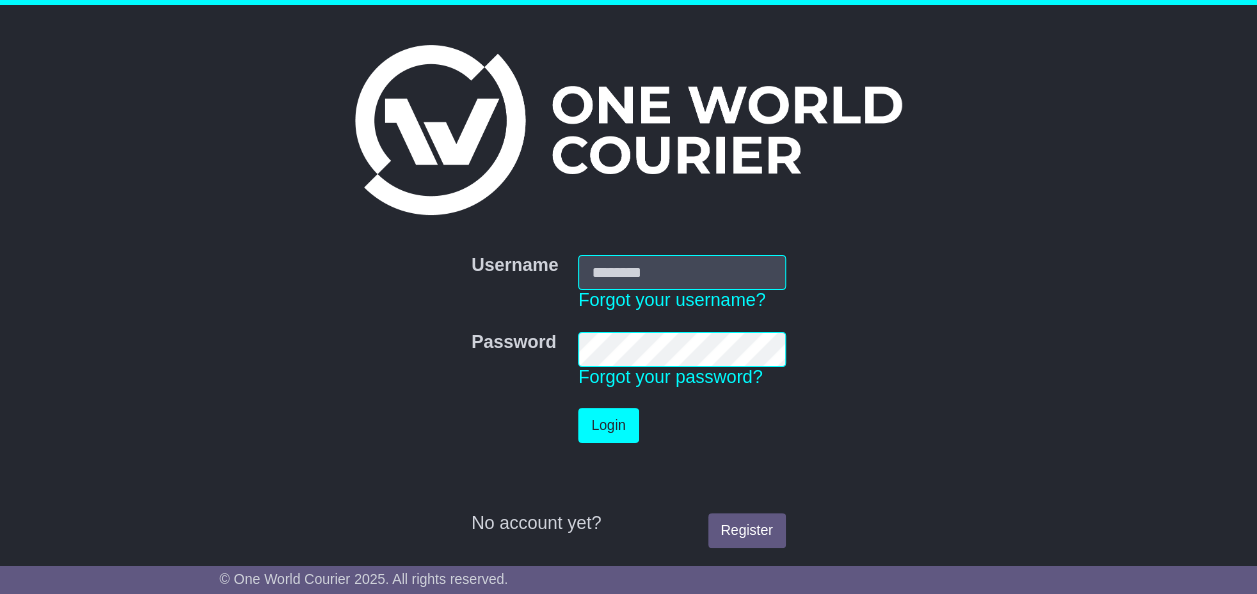type on "**********" 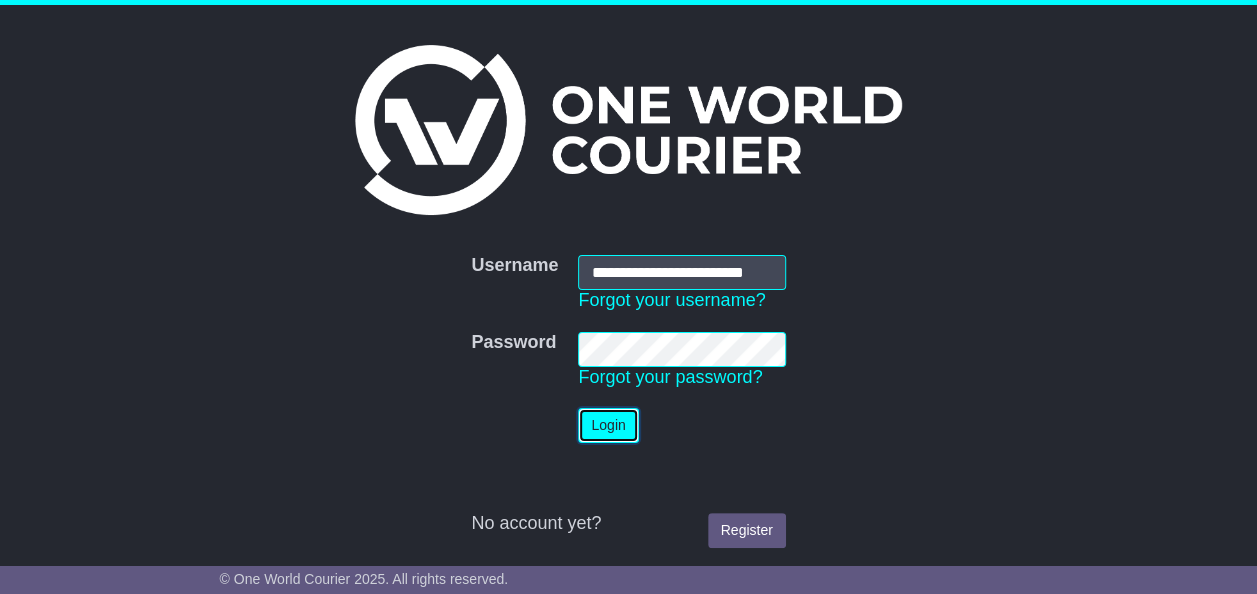 click on "Login" at bounding box center (608, 425) 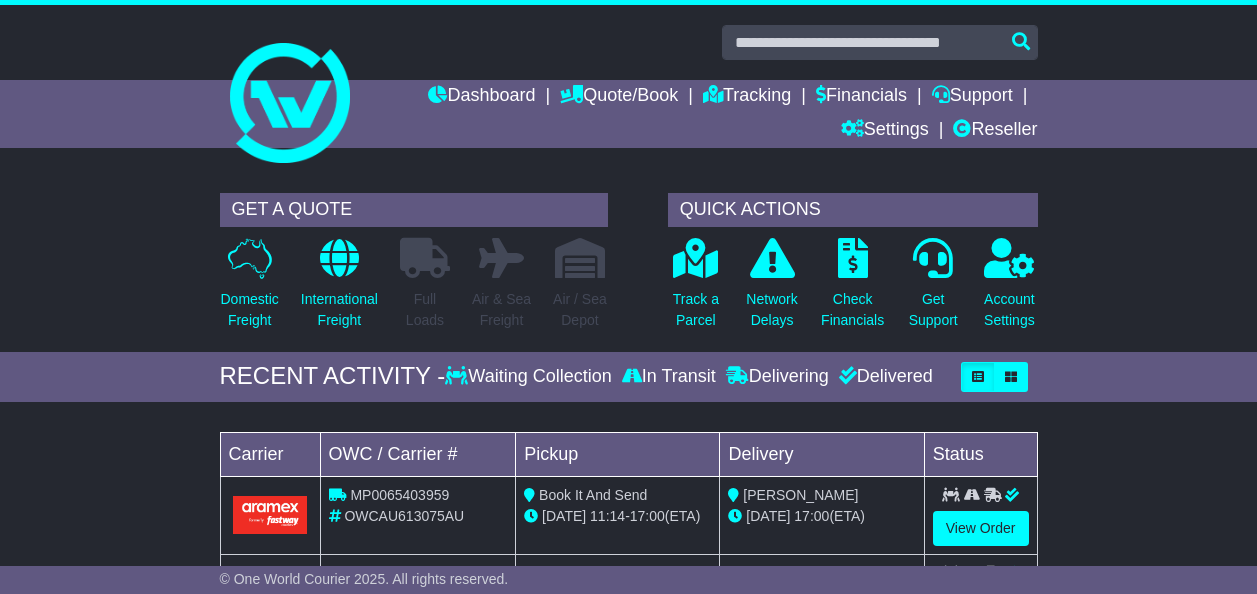 scroll, scrollTop: 0, scrollLeft: 0, axis: both 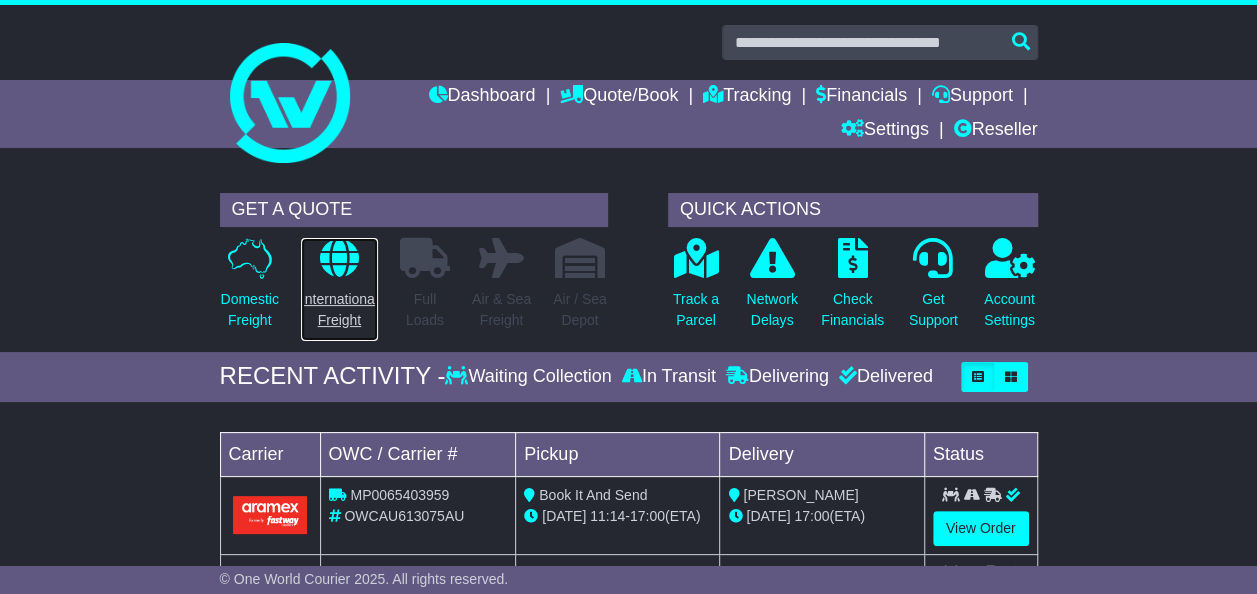 click on "International Freight" at bounding box center [339, 310] 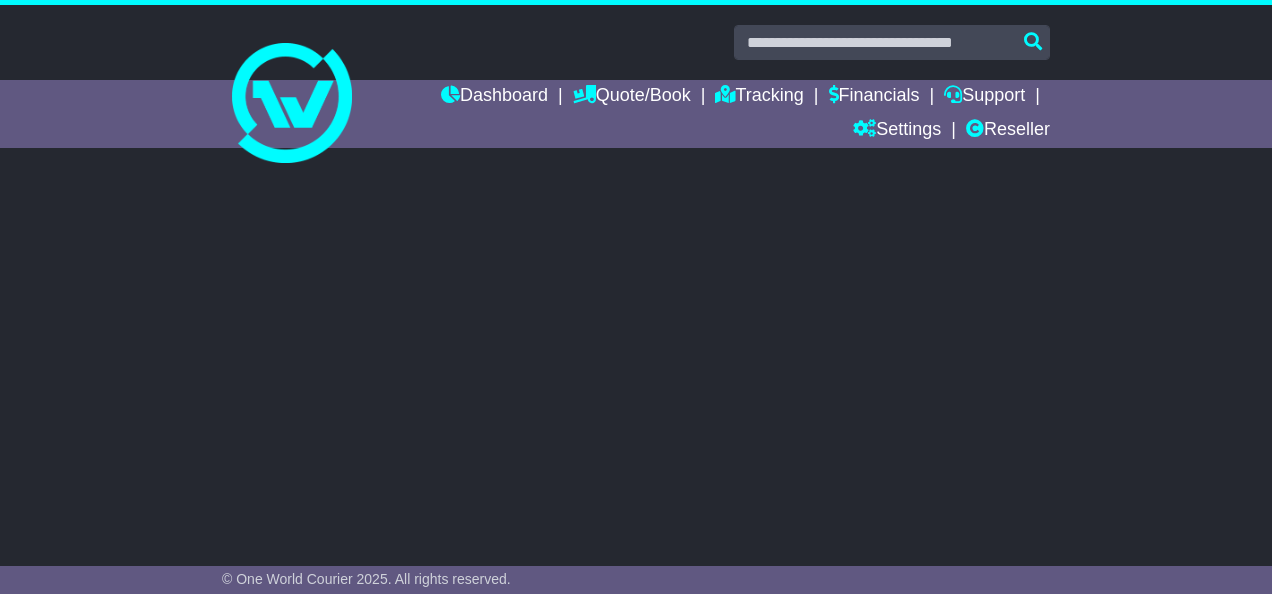 select on "**" 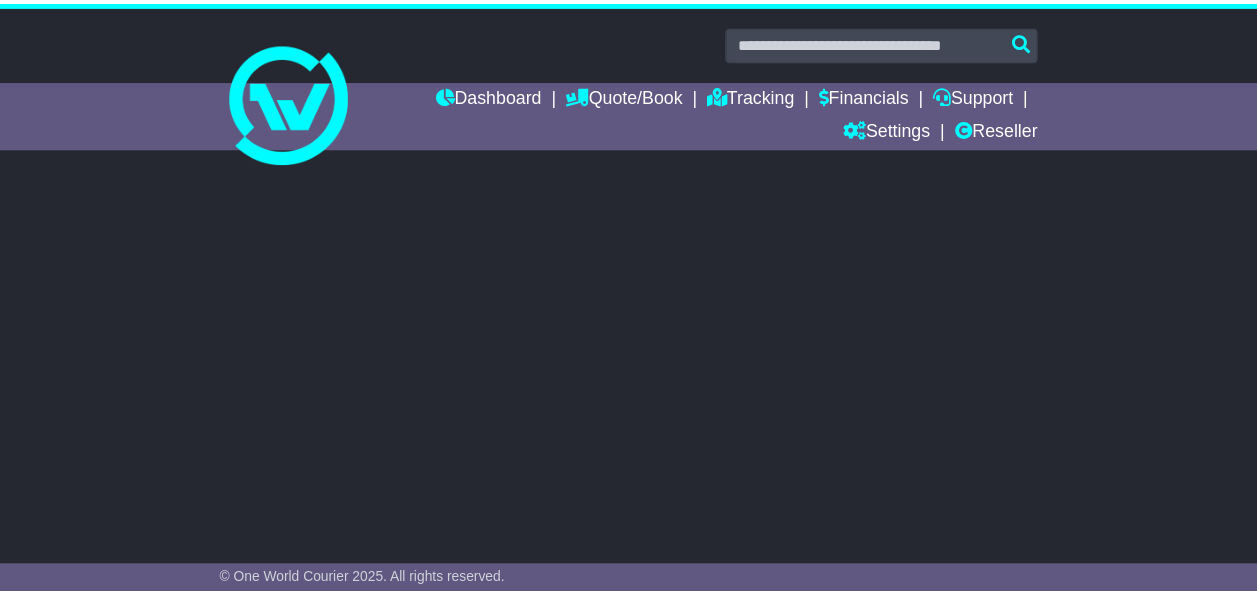 scroll, scrollTop: 0, scrollLeft: 0, axis: both 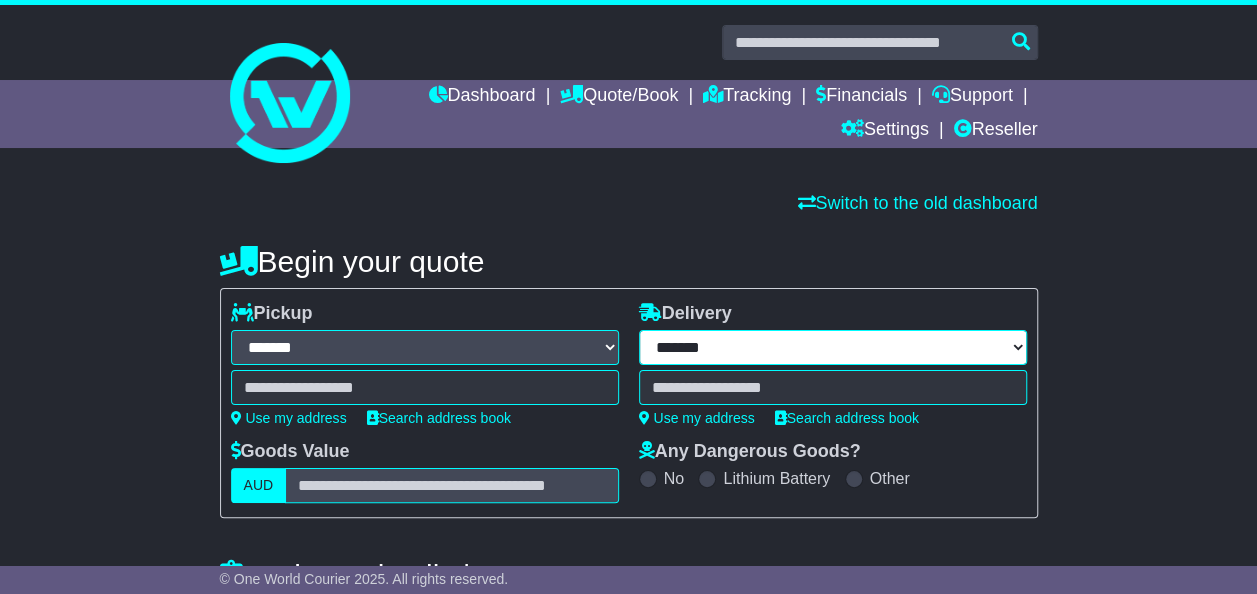 click on "**********" at bounding box center [833, 347] 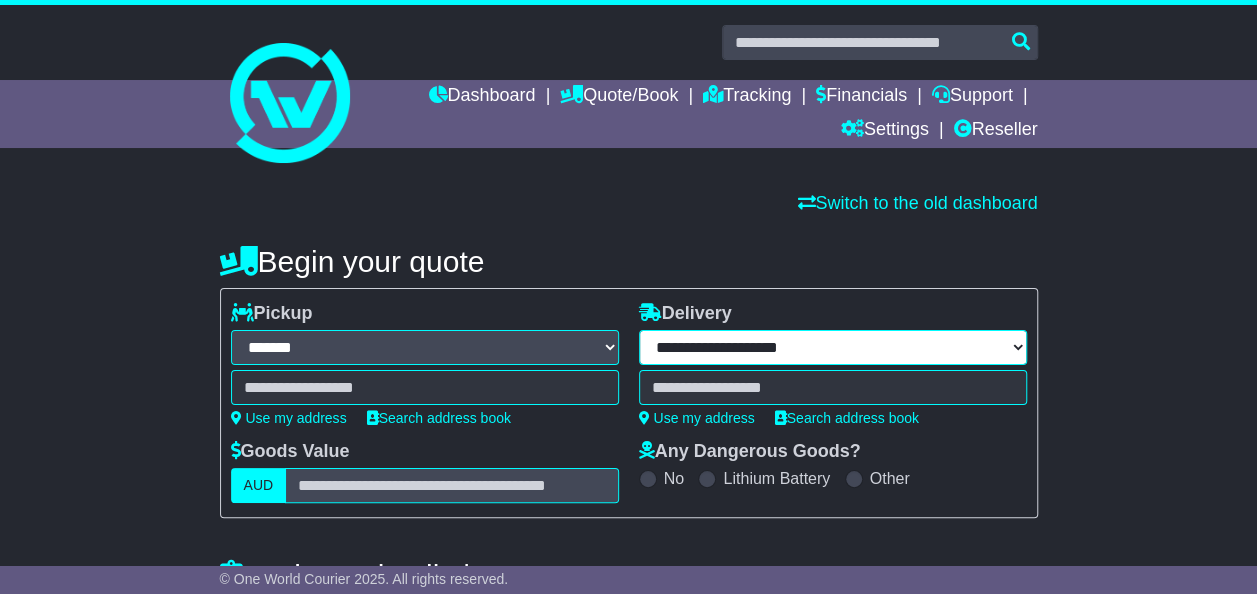click on "**********" at bounding box center [833, 347] 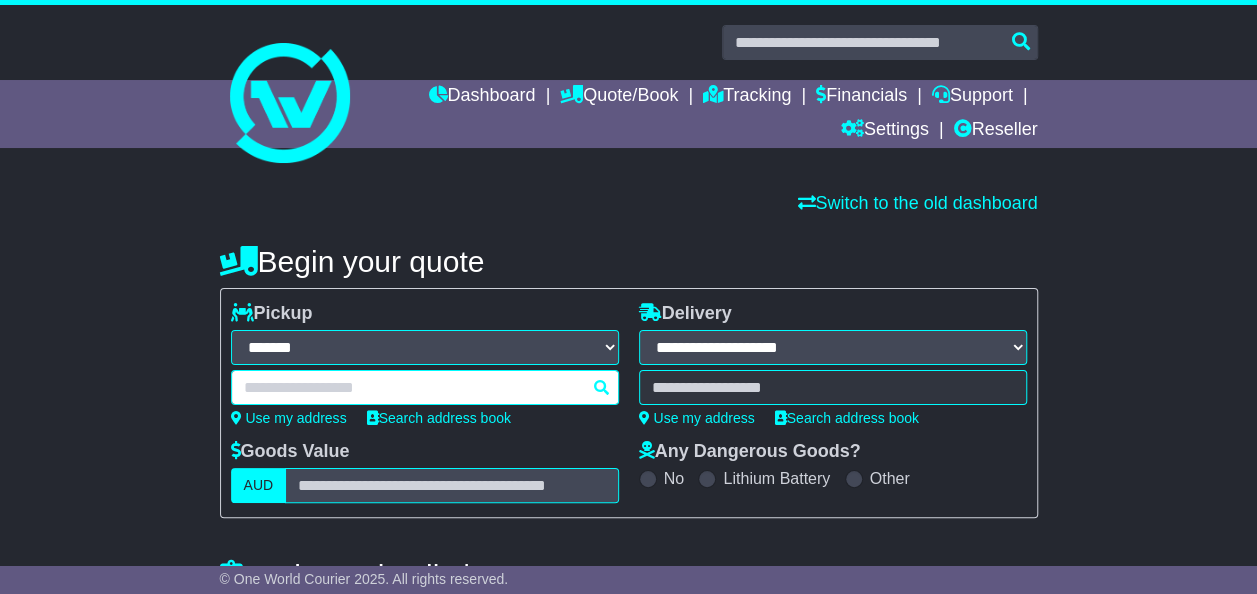 click at bounding box center [425, 387] 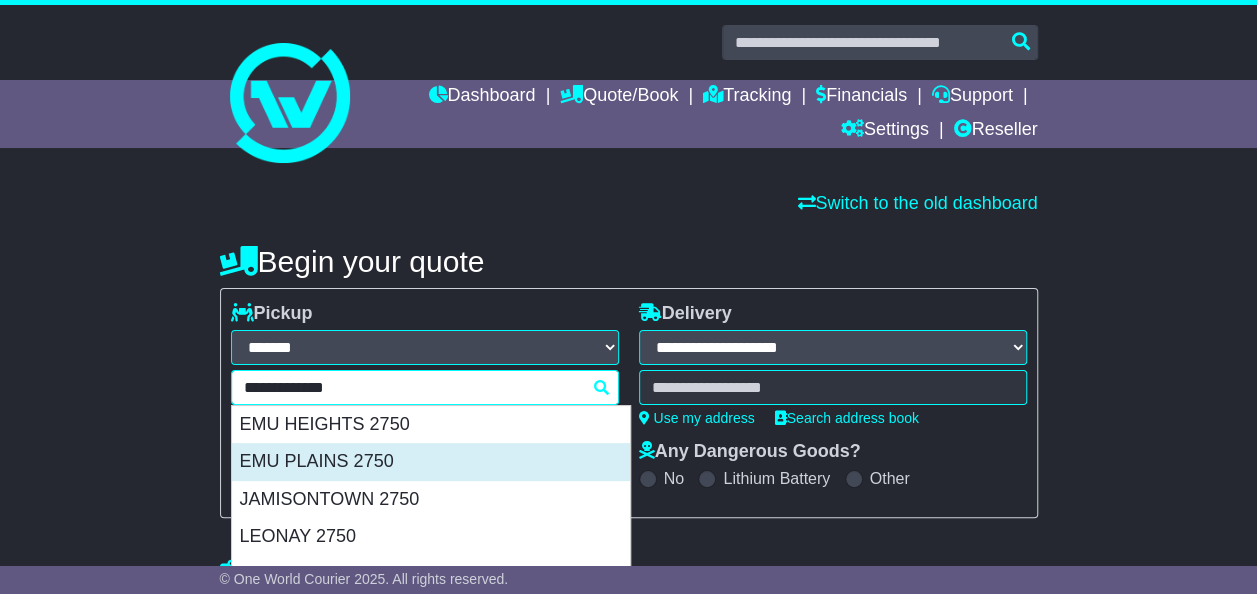 type on "*******" 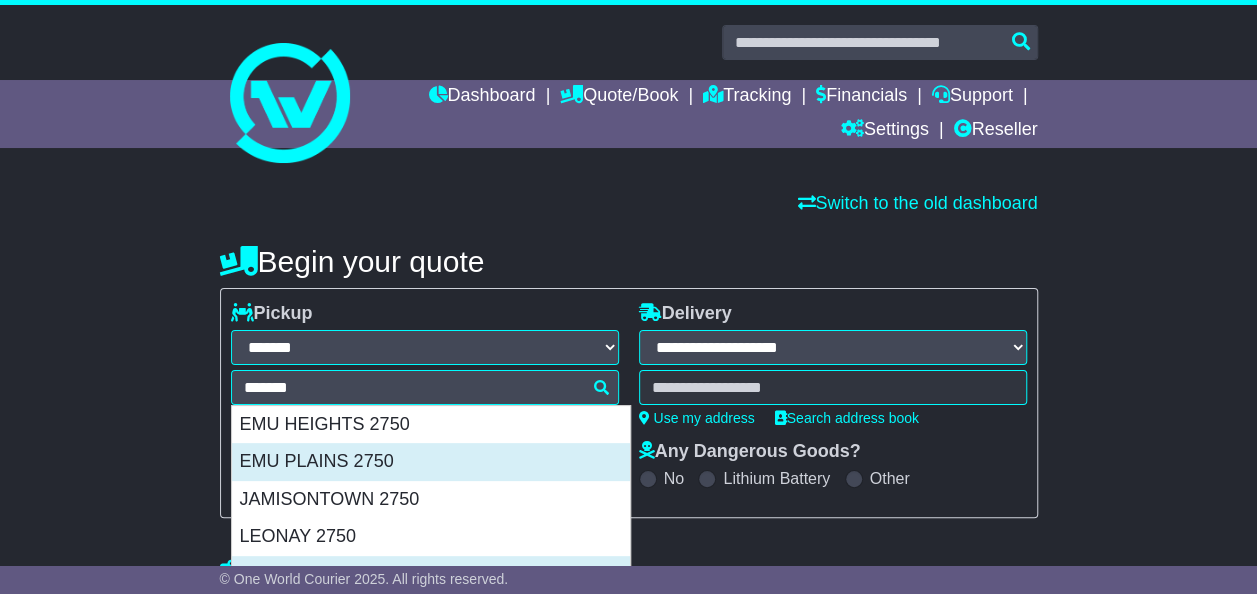 type on "**********" 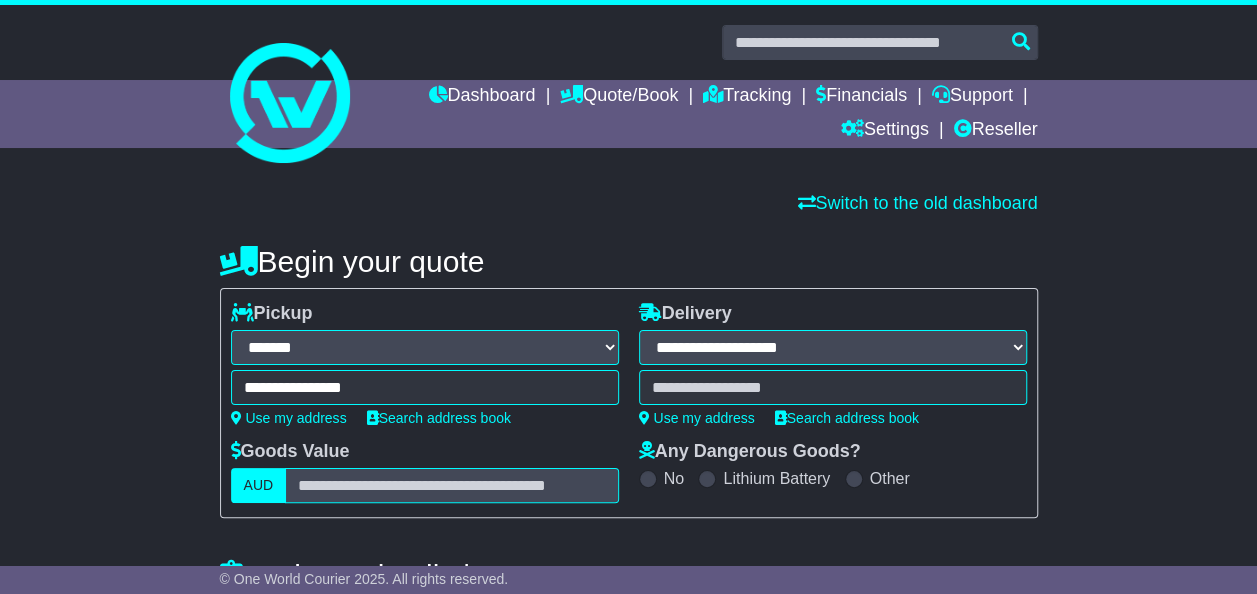 click at bounding box center [833, 387] 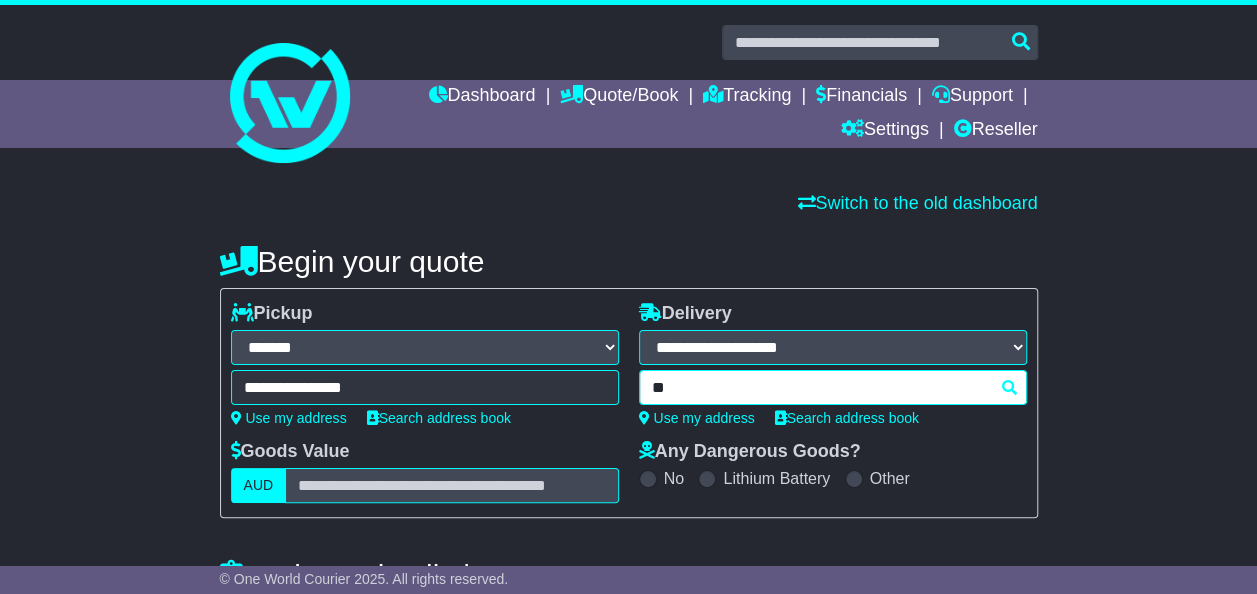 type on "*" 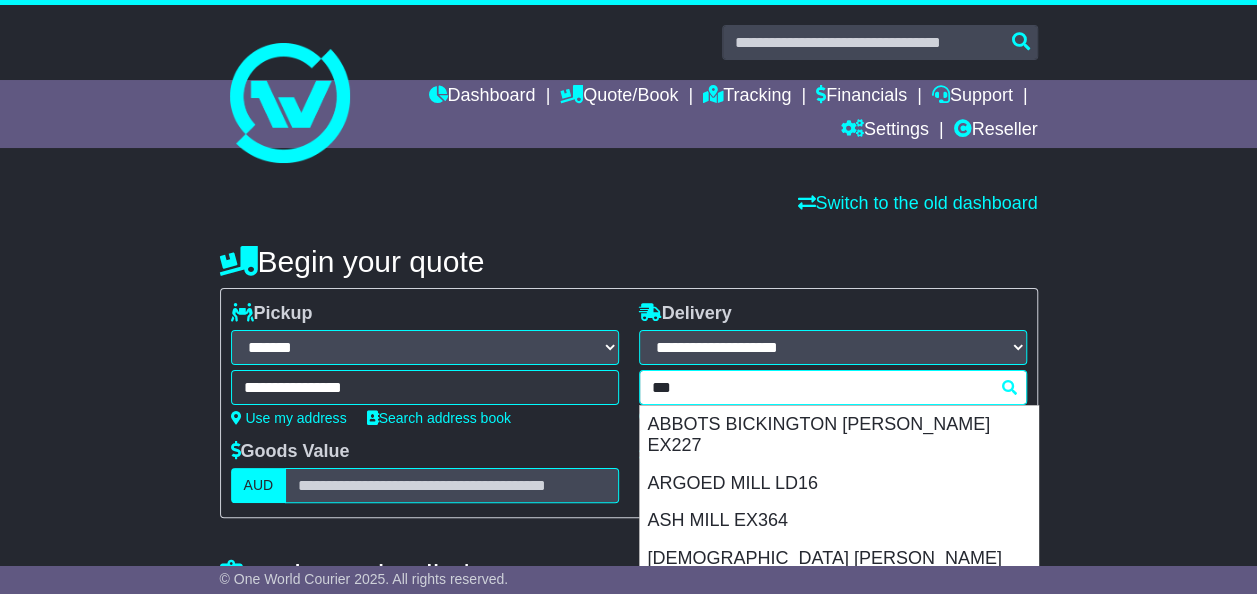 type on "****" 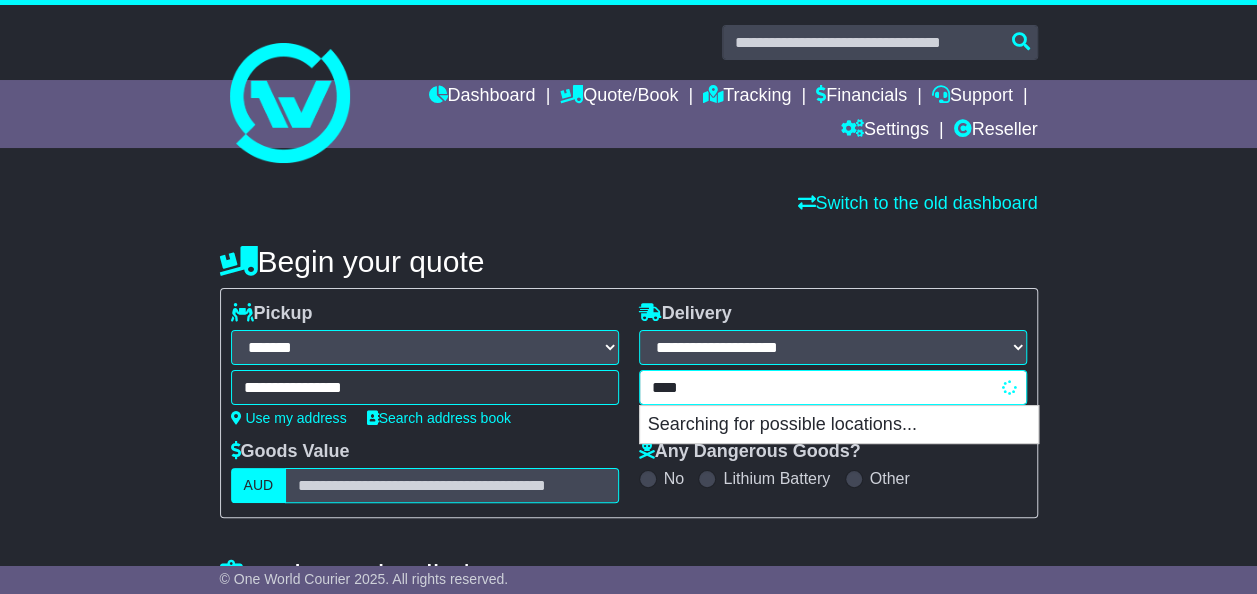 type on "******" 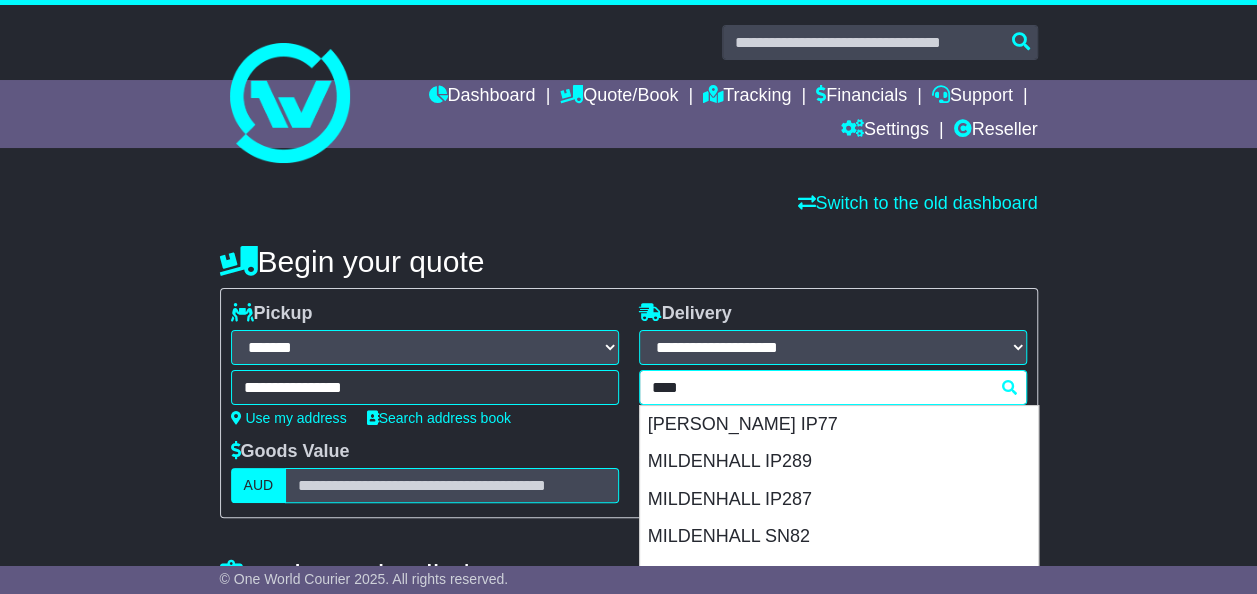 type 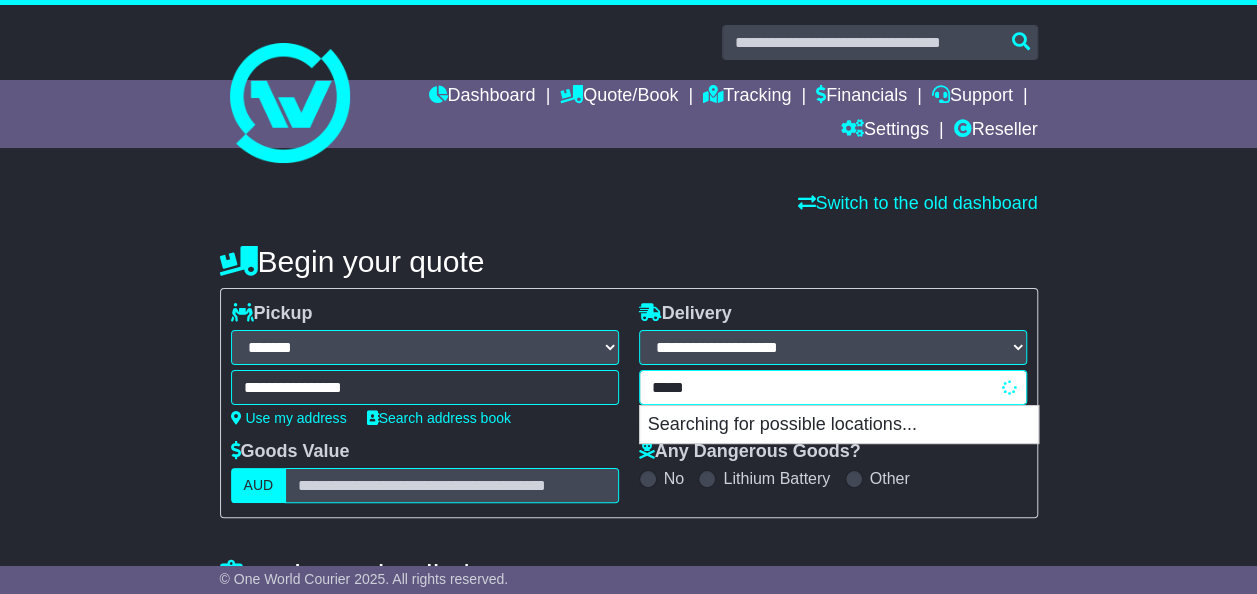 type on "******" 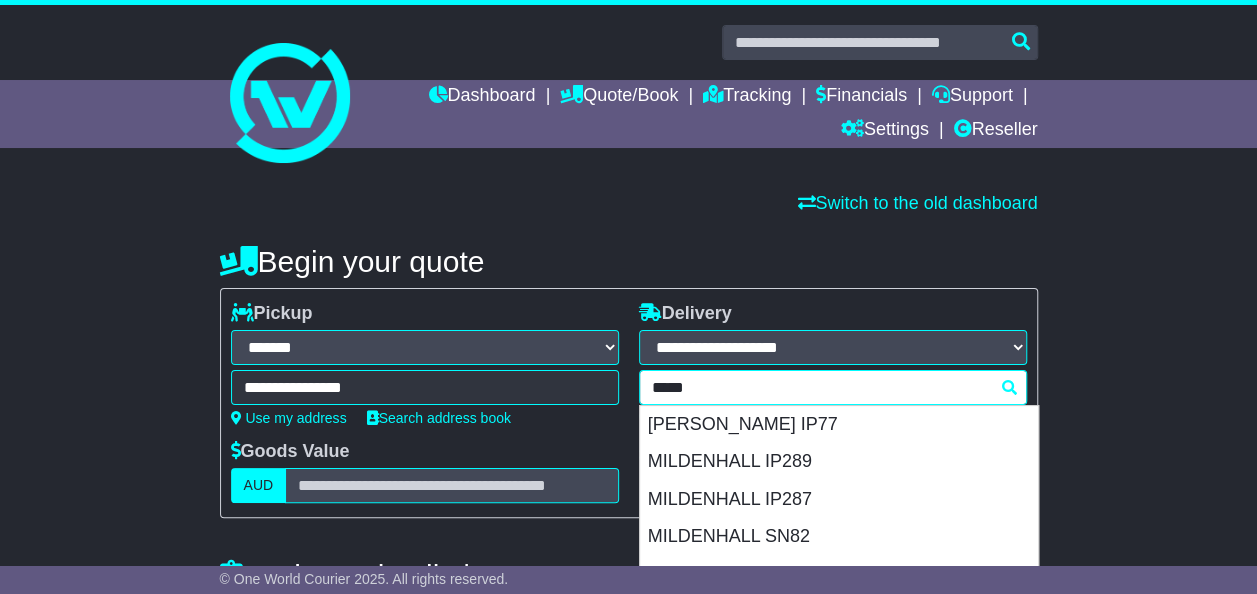 type 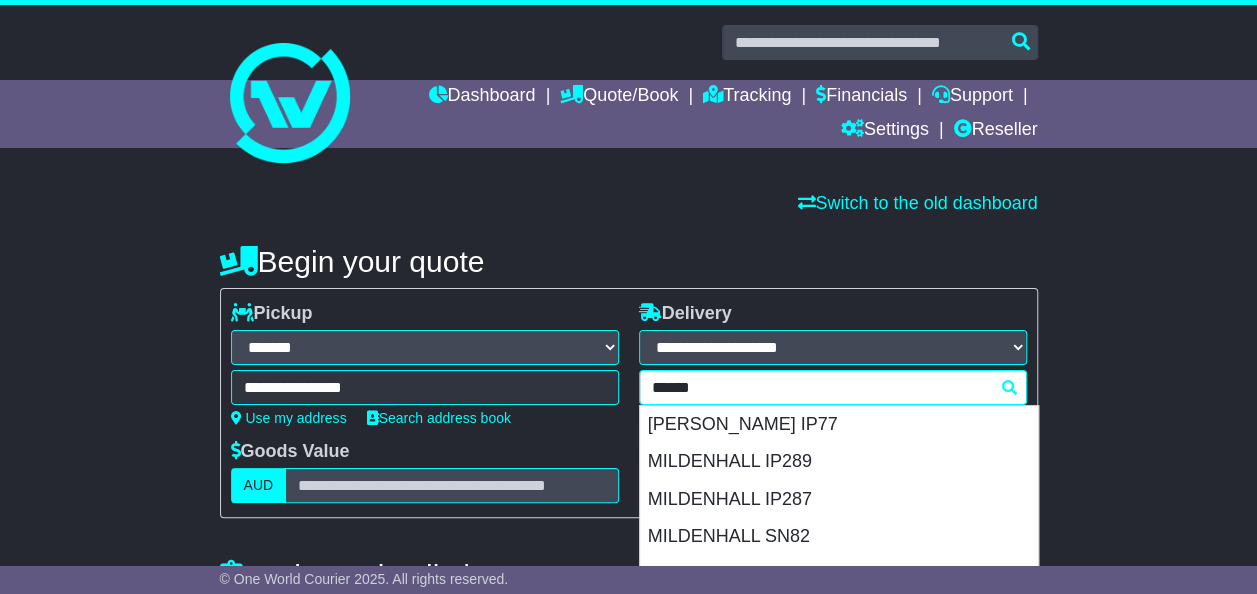 type on "*******" 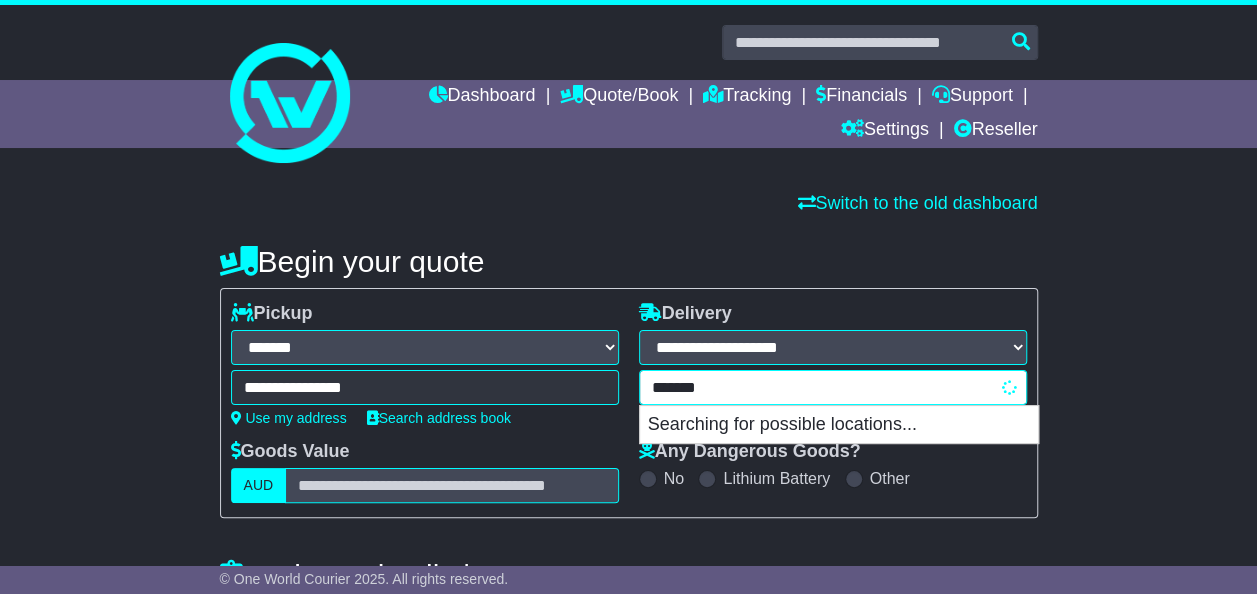 type on "**********" 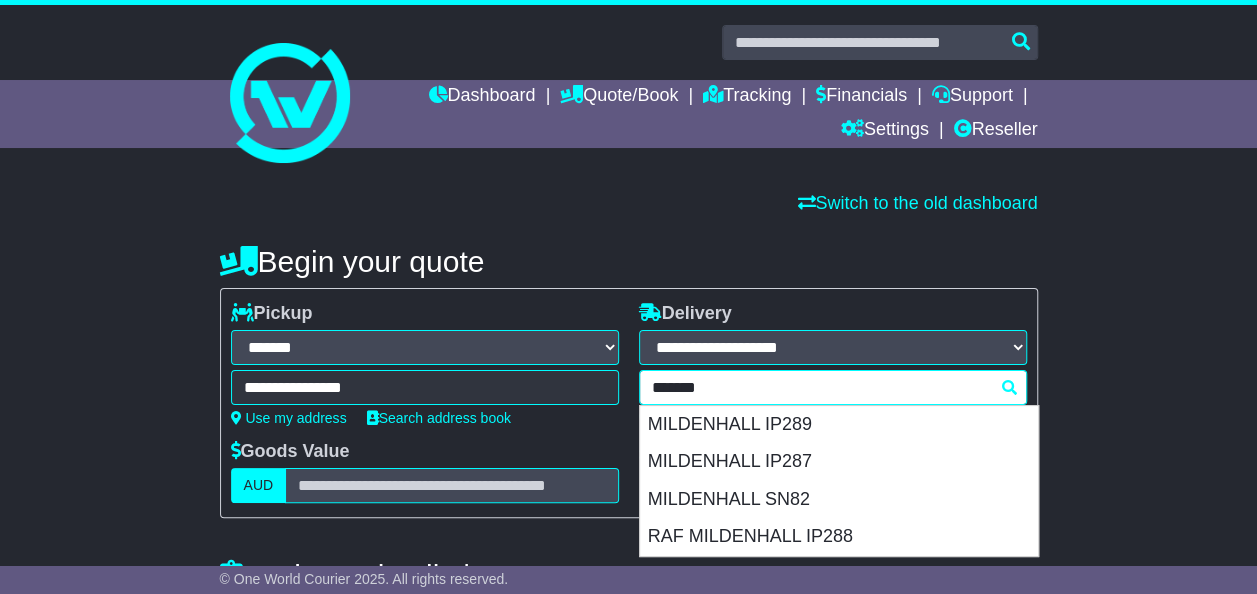 type 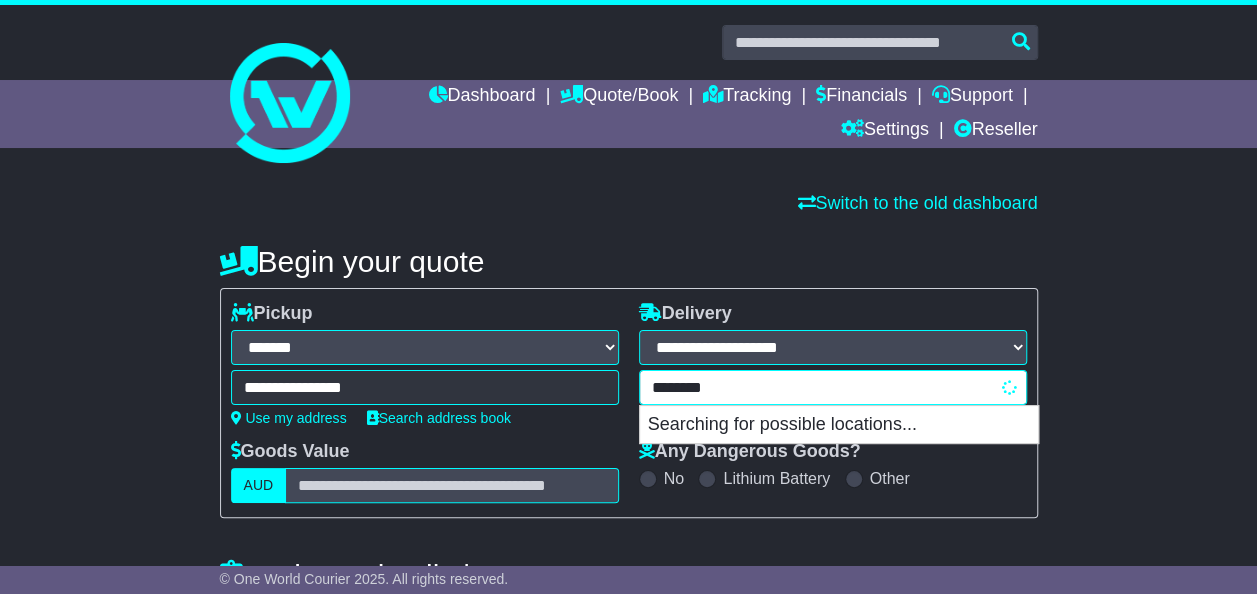 type on "**********" 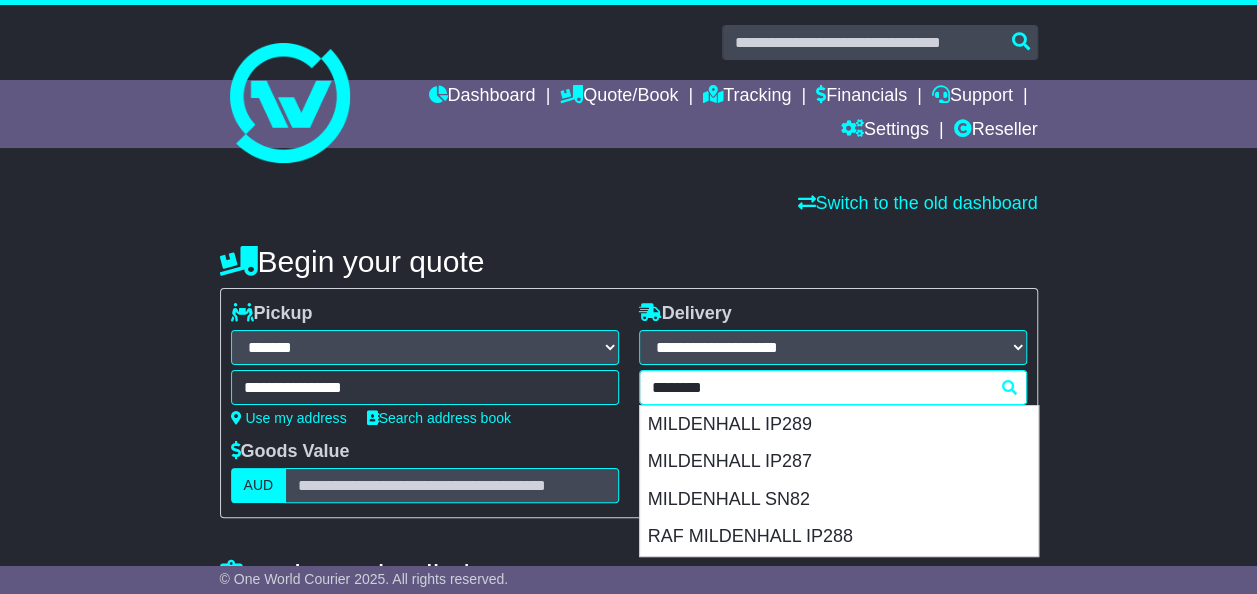 type 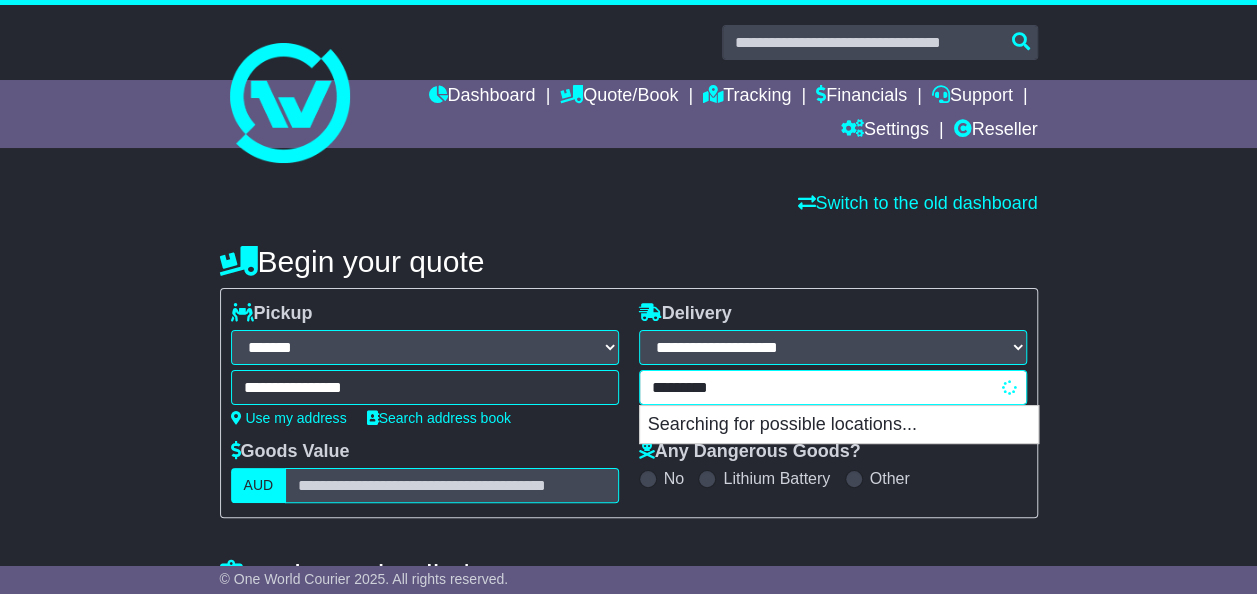 type on "**********" 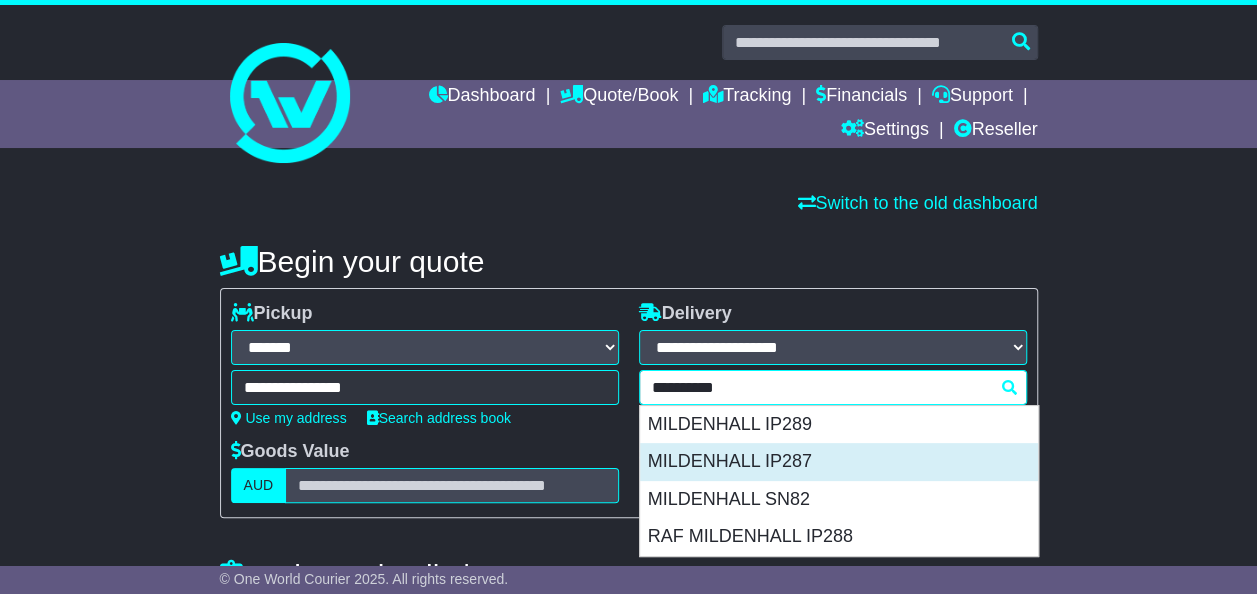 click on "MILDENHALL IP287" at bounding box center [839, 462] 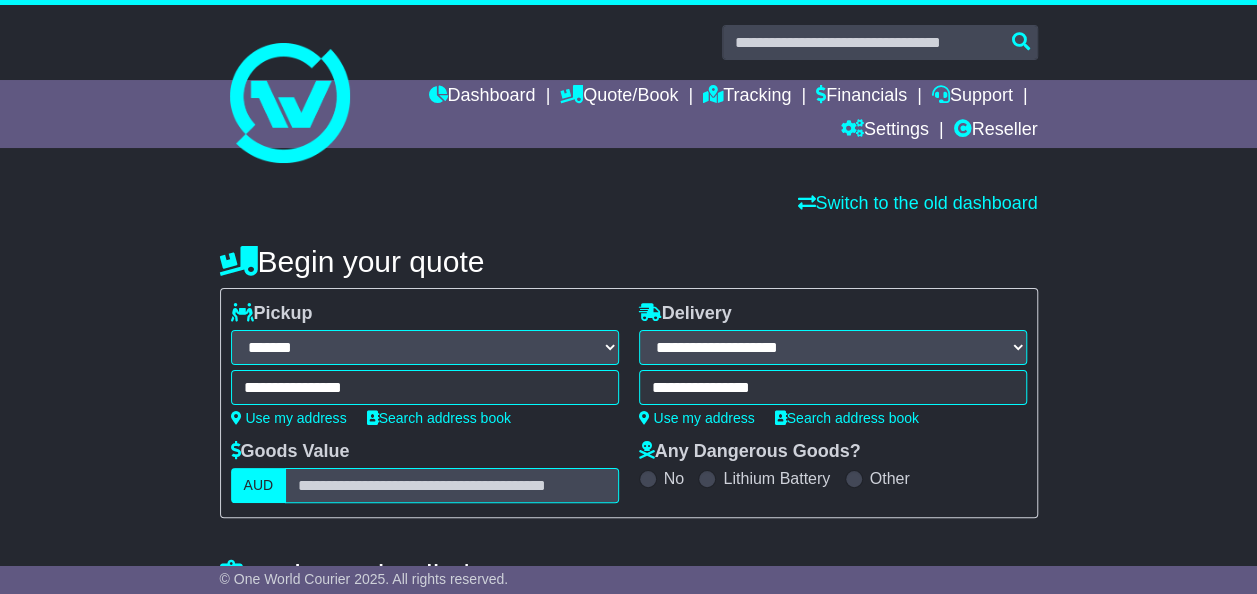 type on "**********" 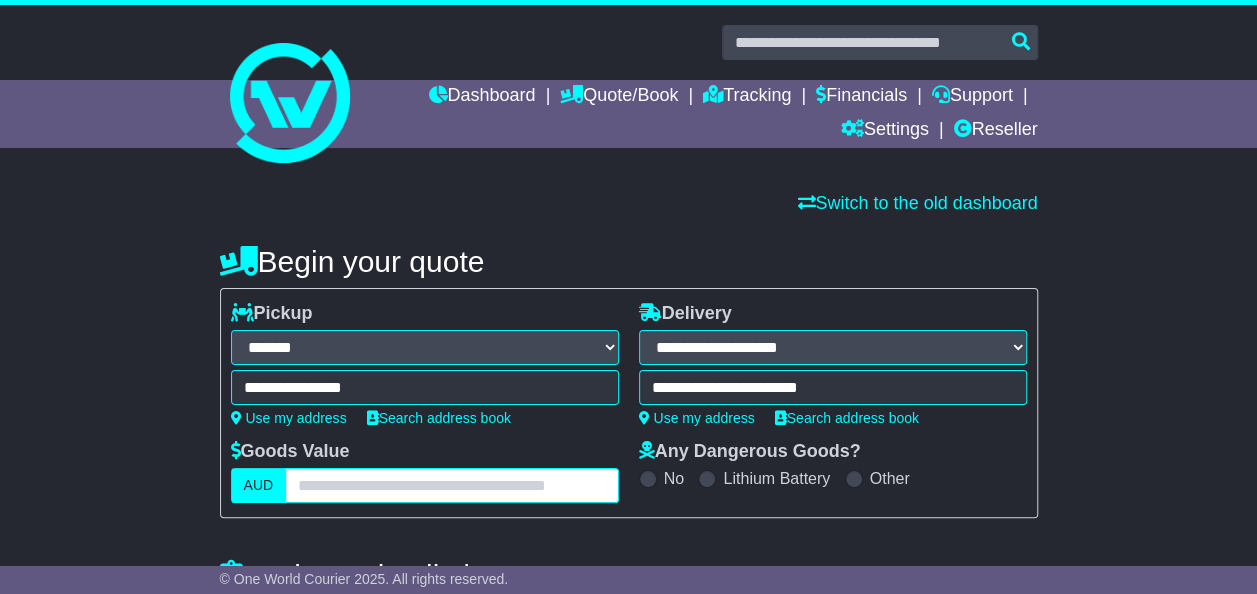 click at bounding box center [451, 485] 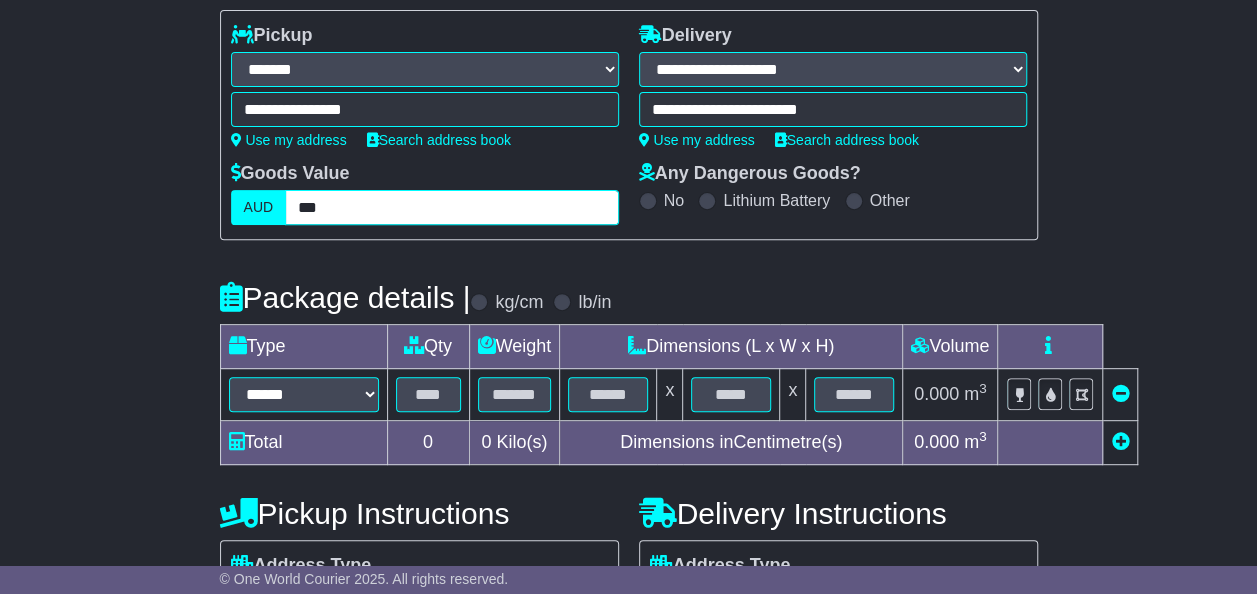 scroll, scrollTop: 295, scrollLeft: 0, axis: vertical 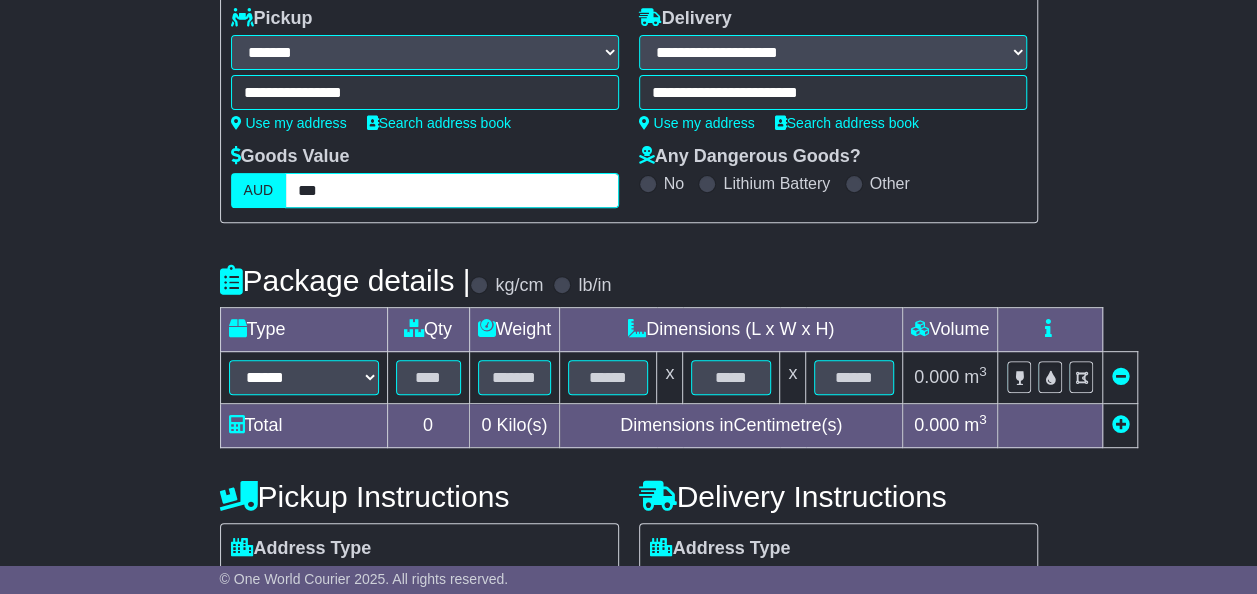 type on "***" 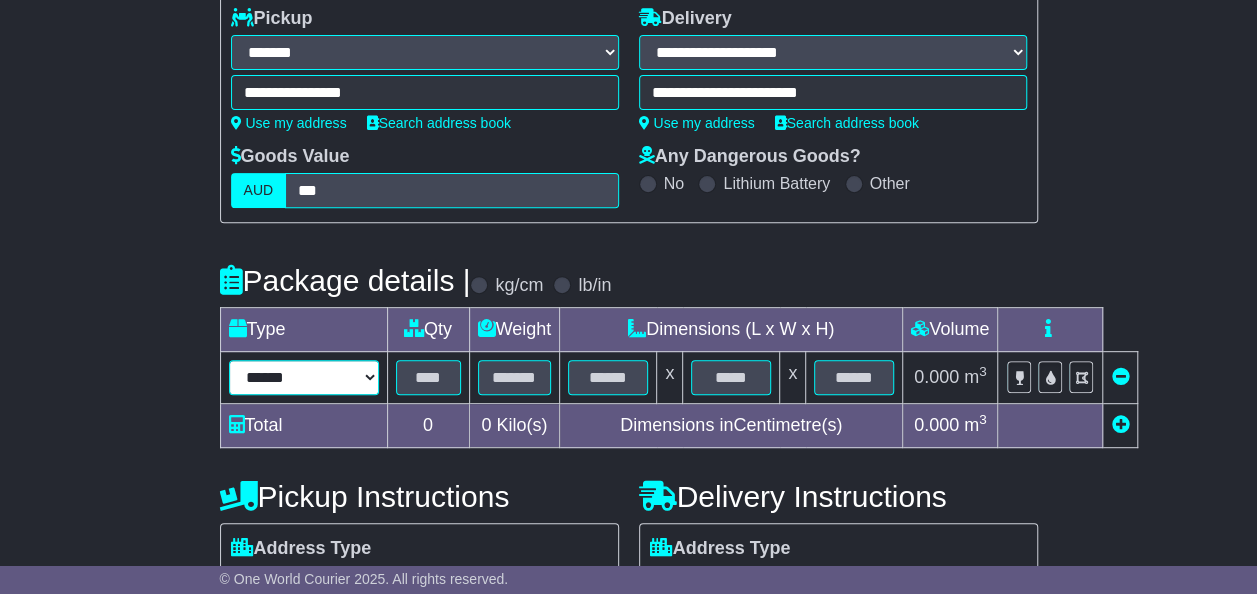 click on "**********" at bounding box center [304, 377] 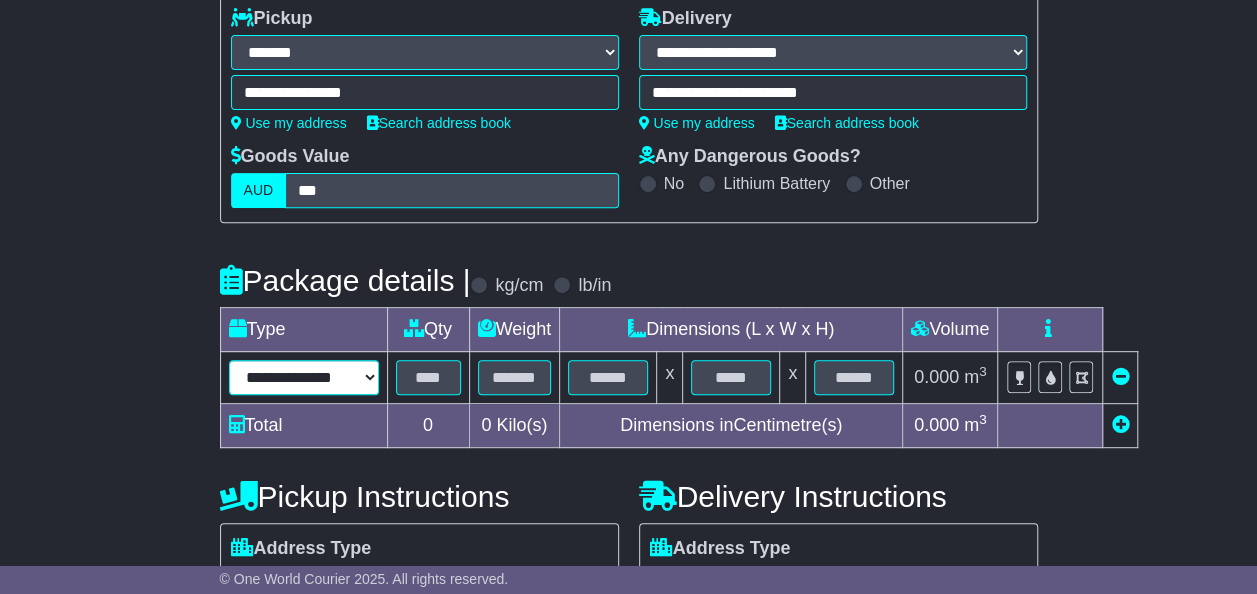 click on "**********" at bounding box center (304, 377) 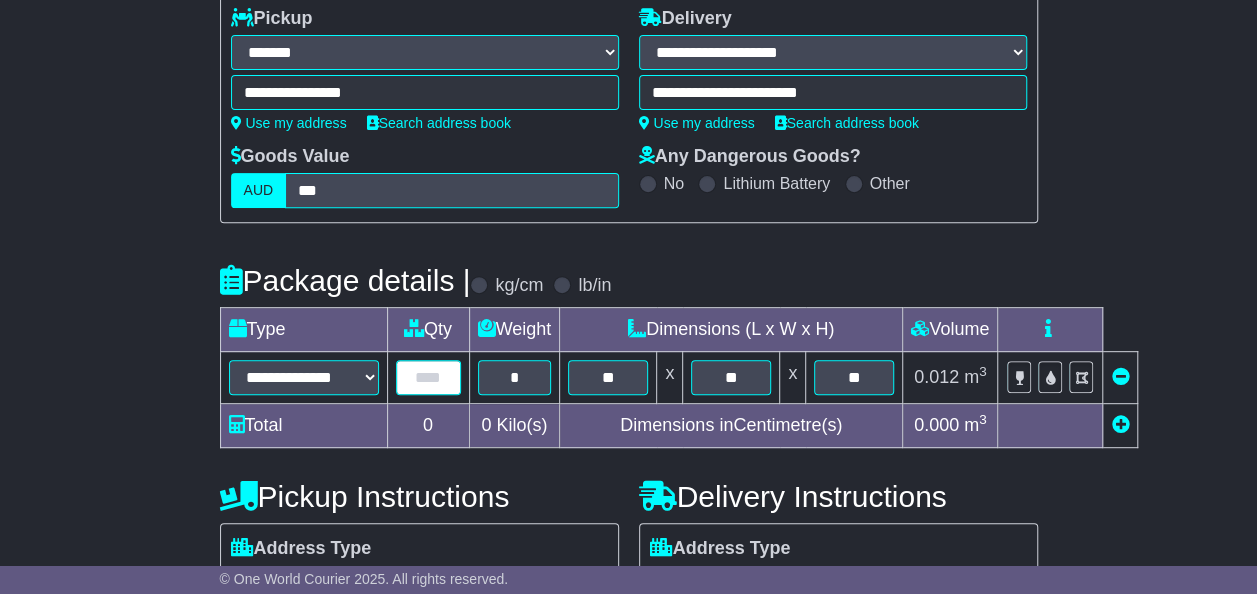 click at bounding box center (428, 377) 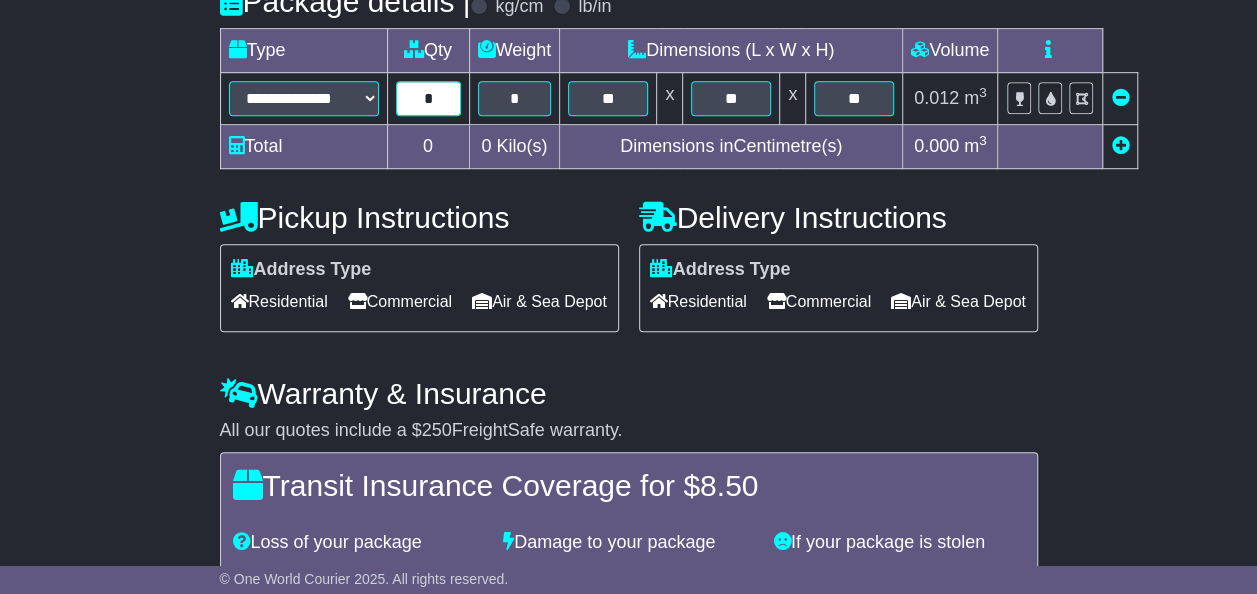 scroll, scrollTop: 578, scrollLeft: 0, axis: vertical 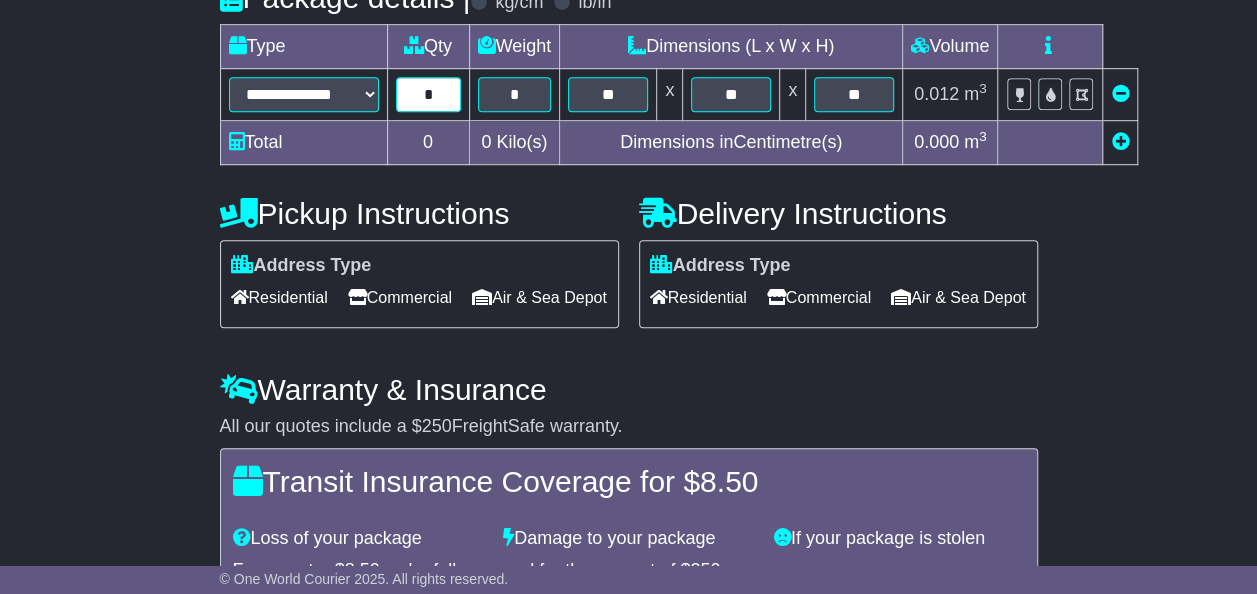 type on "*" 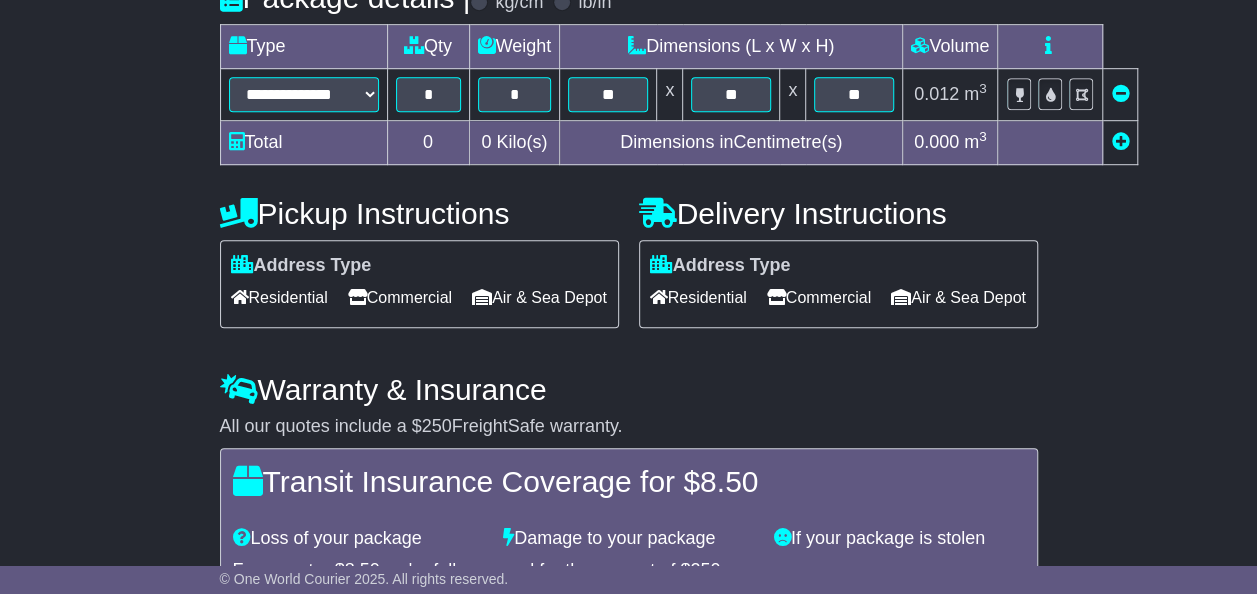 click on "Residential" at bounding box center [279, 297] 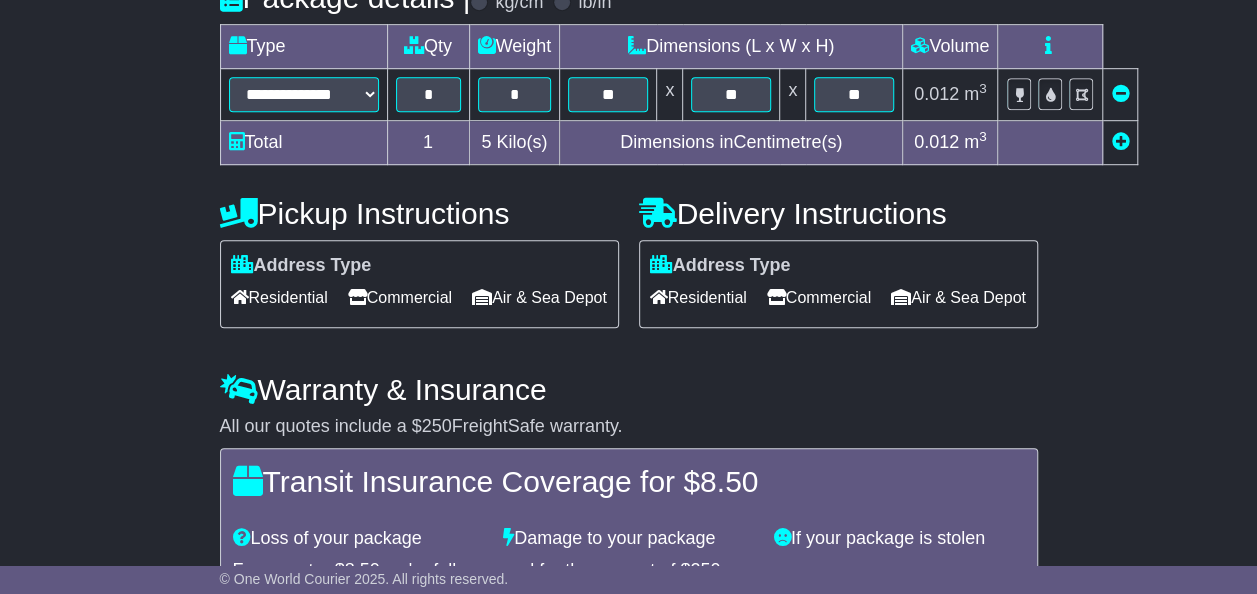 click on "Residential" at bounding box center (698, 297) 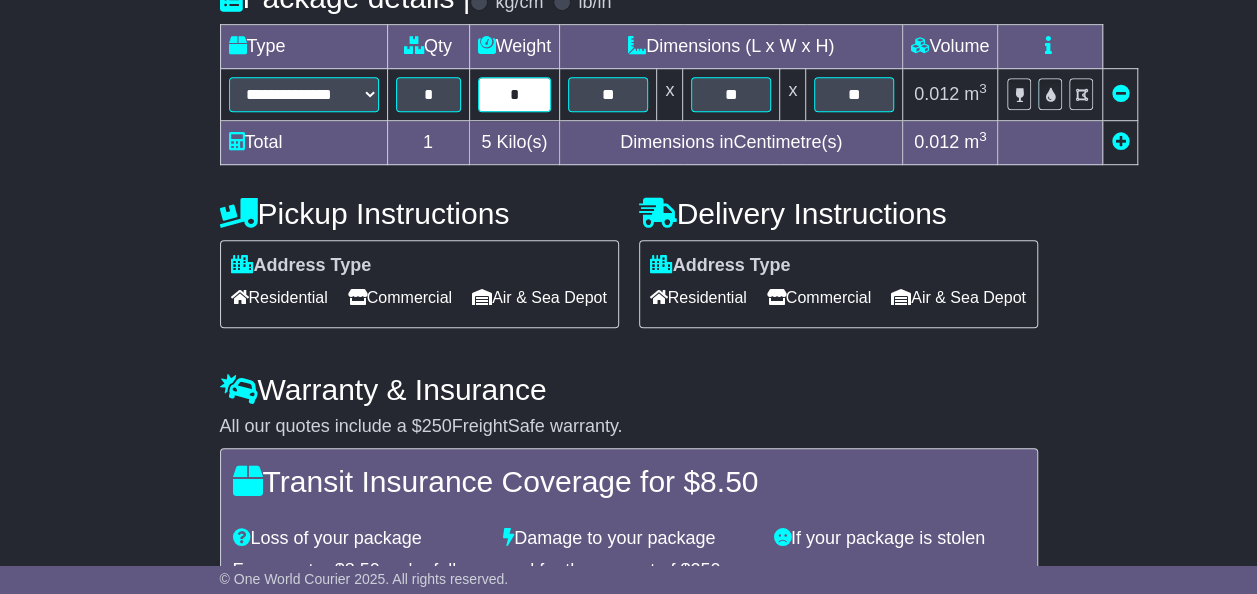 click on "*" at bounding box center (515, 94) 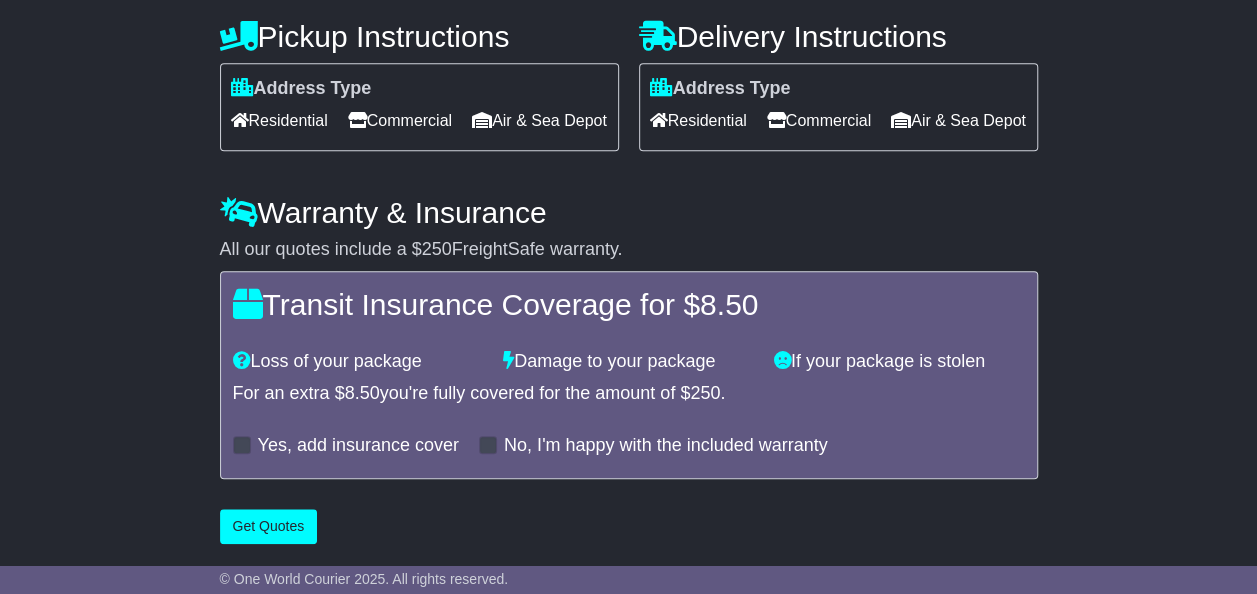 scroll, scrollTop: 783, scrollLeft: 0, axis: vertical 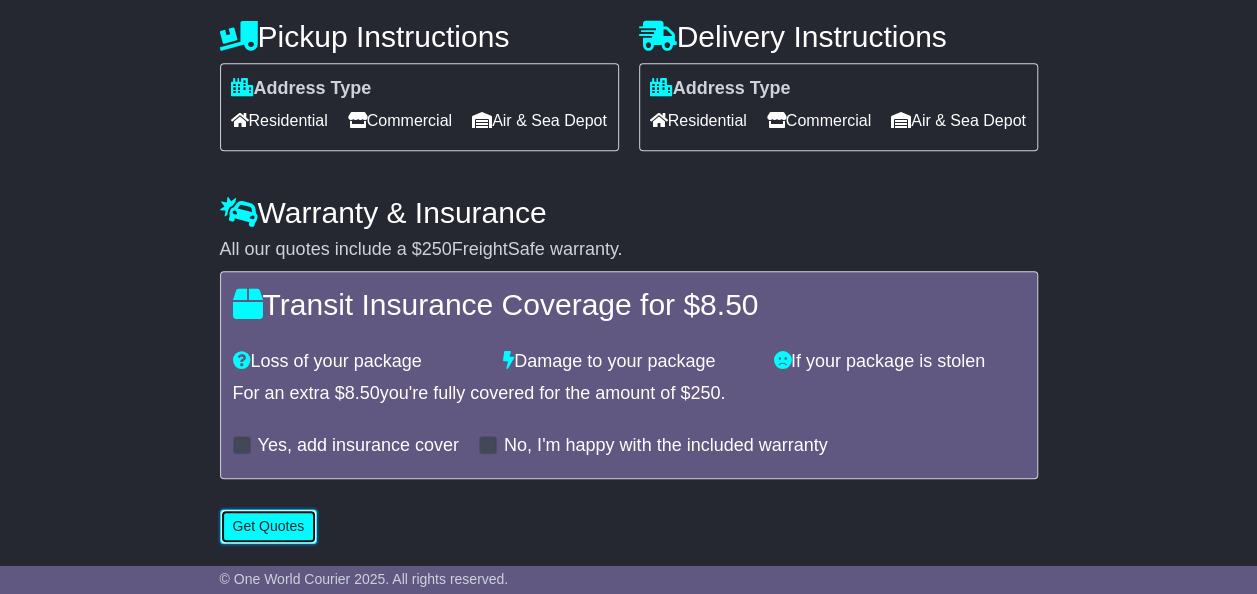 click on "Get Quotes" at bounding box center (269, 526) 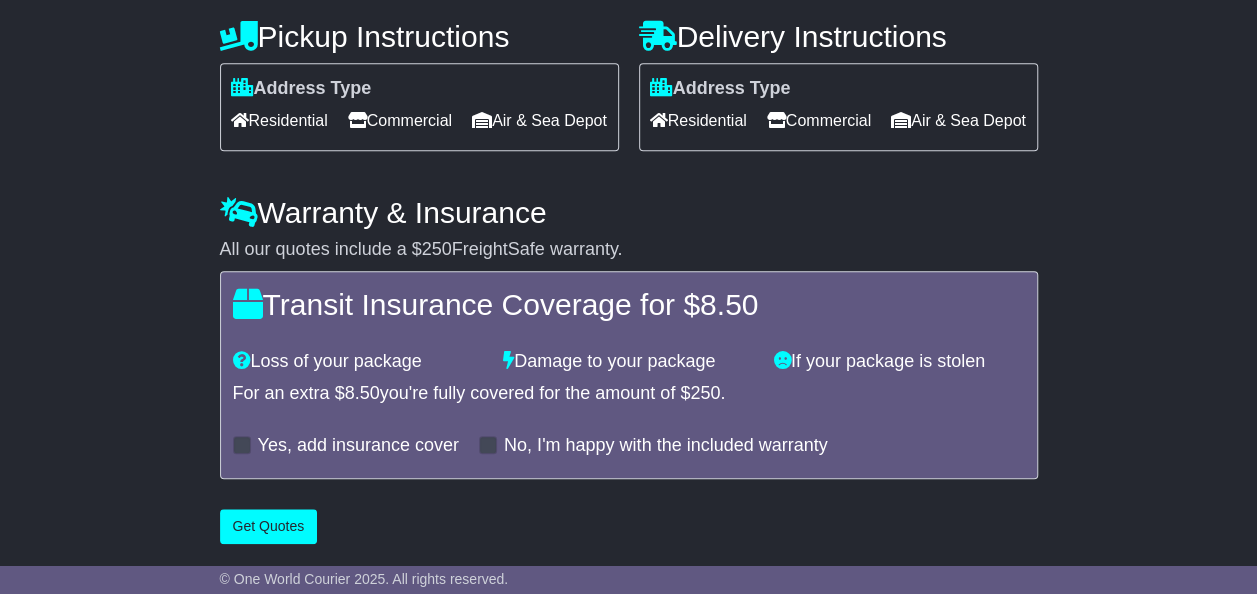 scroll, scrollTop: 0, scrollLeft: 0, axis: both 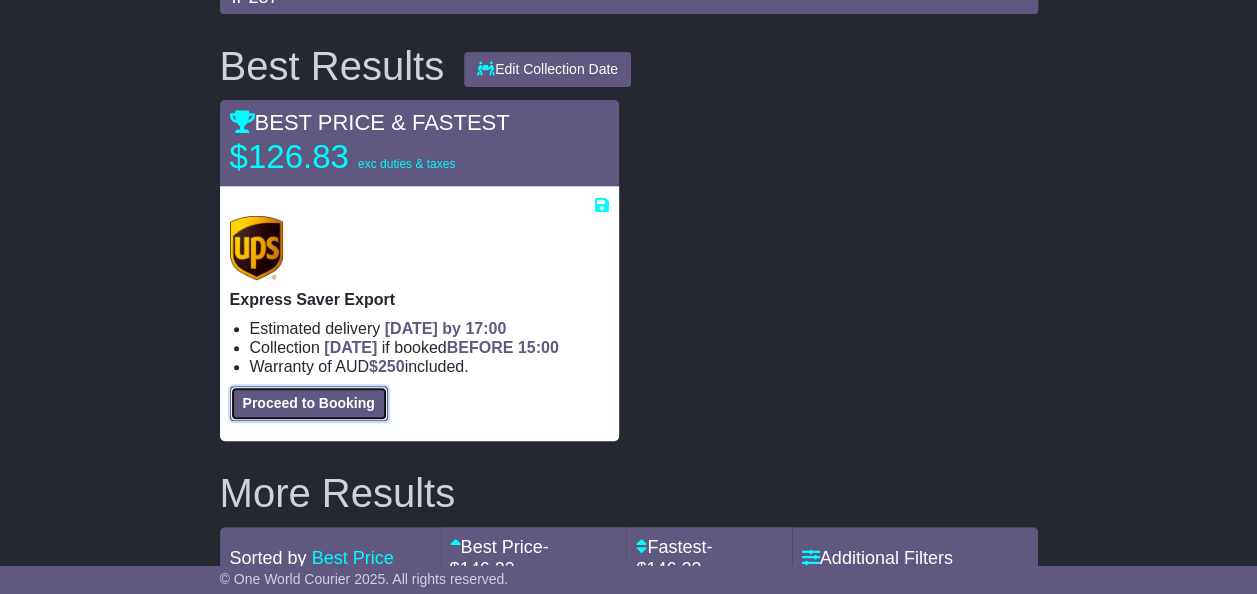click on "Proceed to Booking" at bounding box center (309, 403) 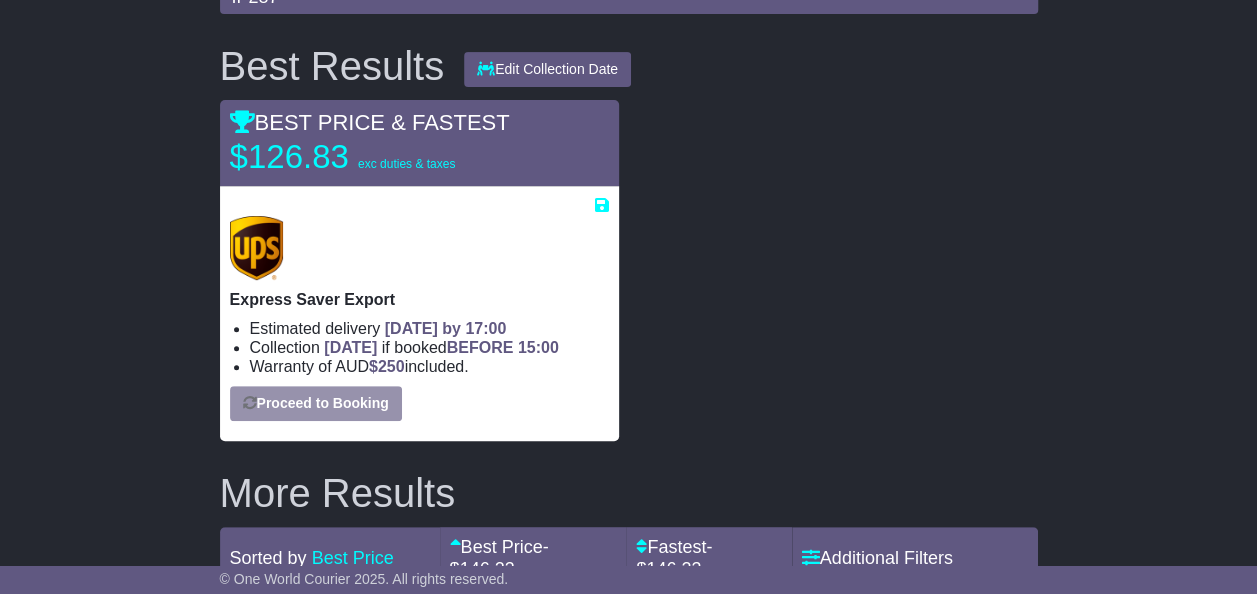 select on "**********" 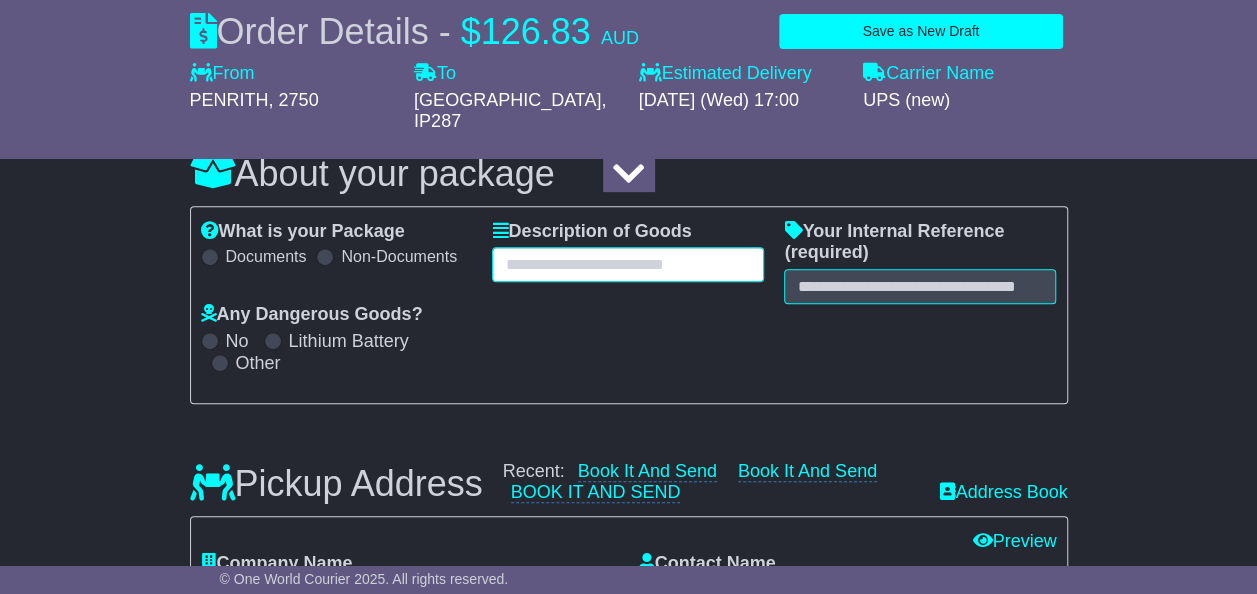 click at bounding box center [628, 264] 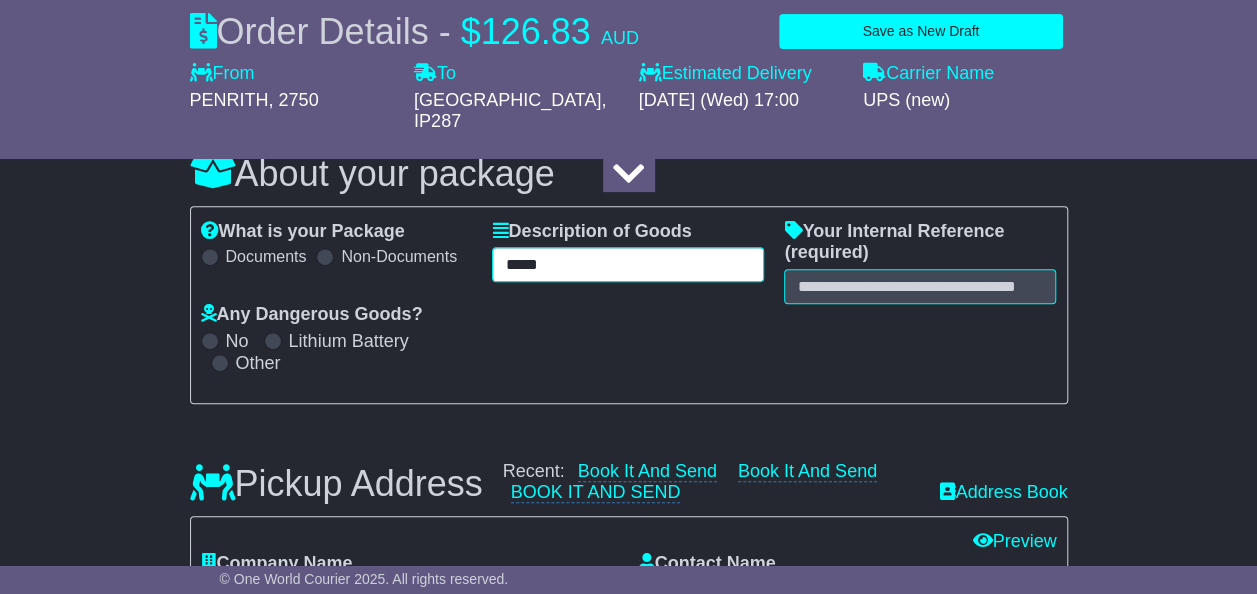 type on "*****" 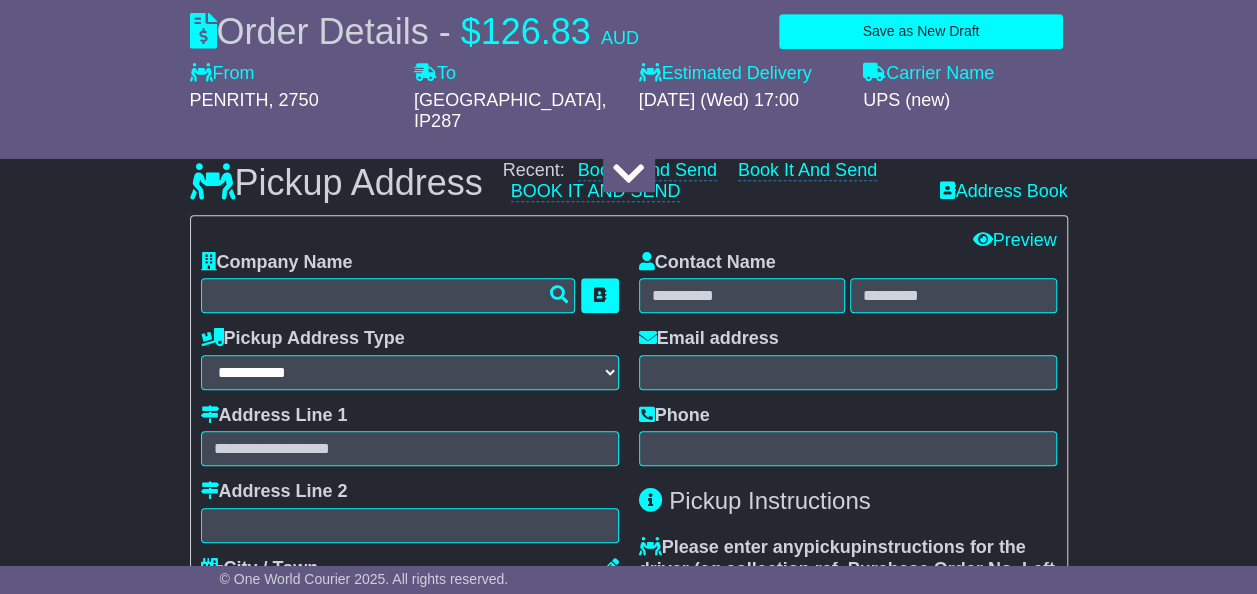 scroll, scrollTop: 597, scrollLeft: 0, axis: vertical 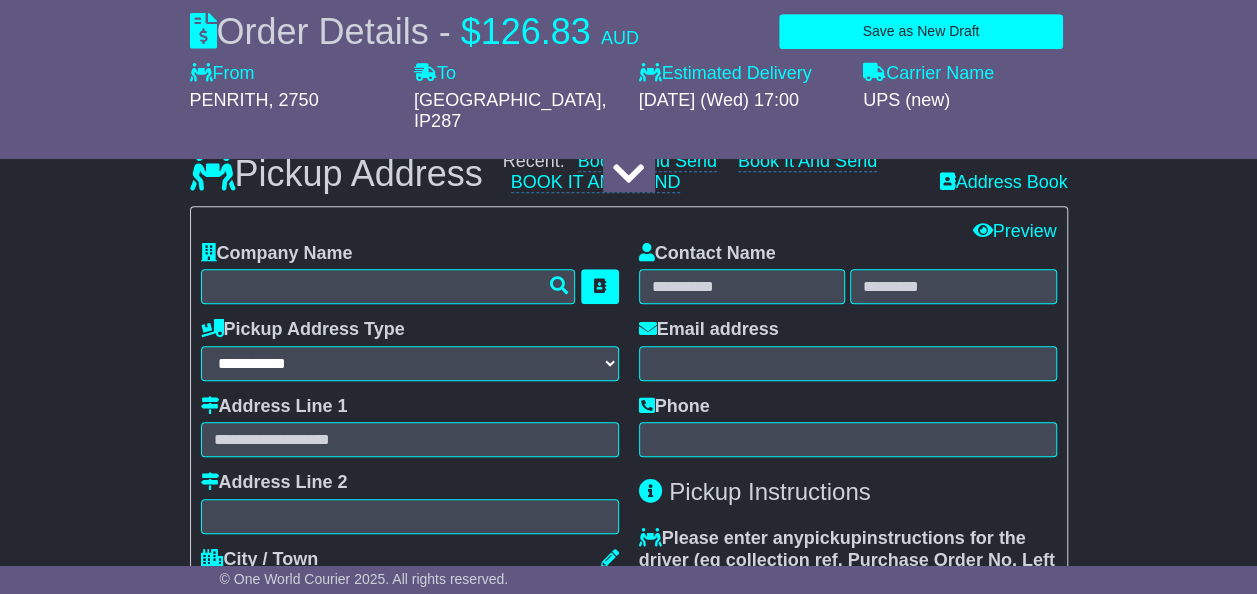 type on "********" 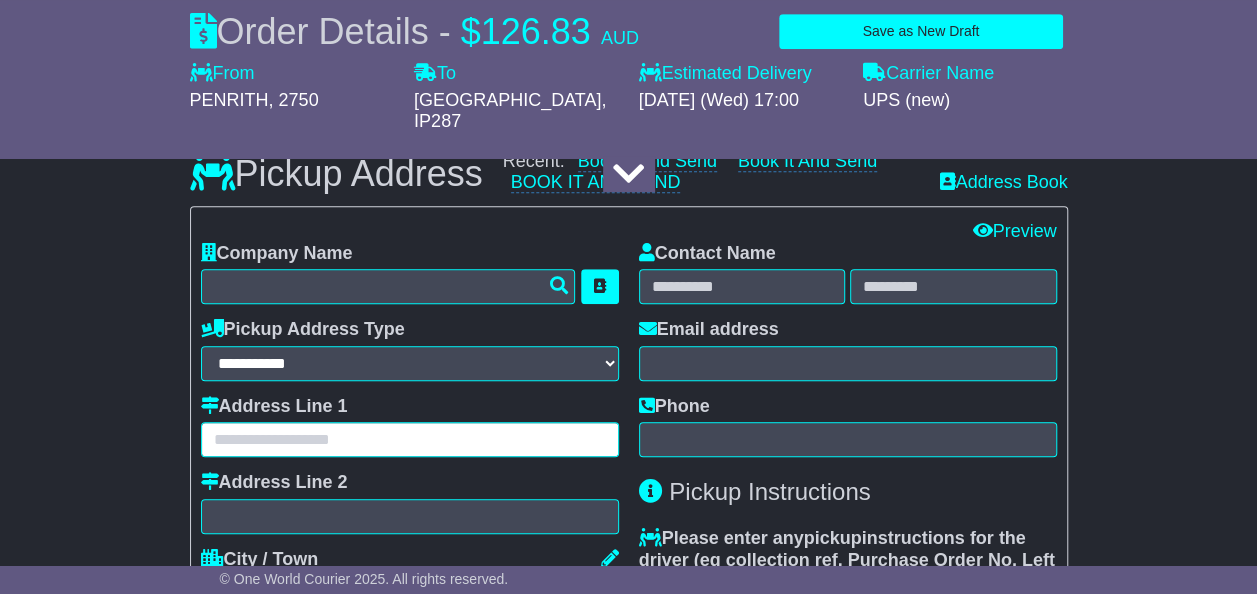 click at bounding box center [410, 439] 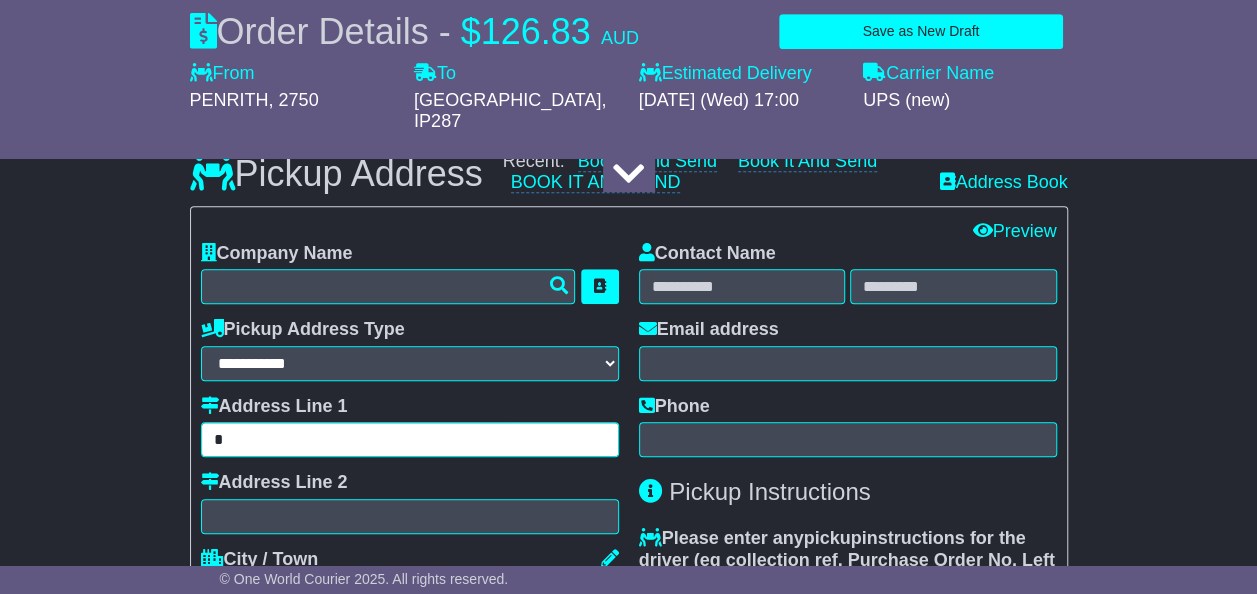 type on "**********" 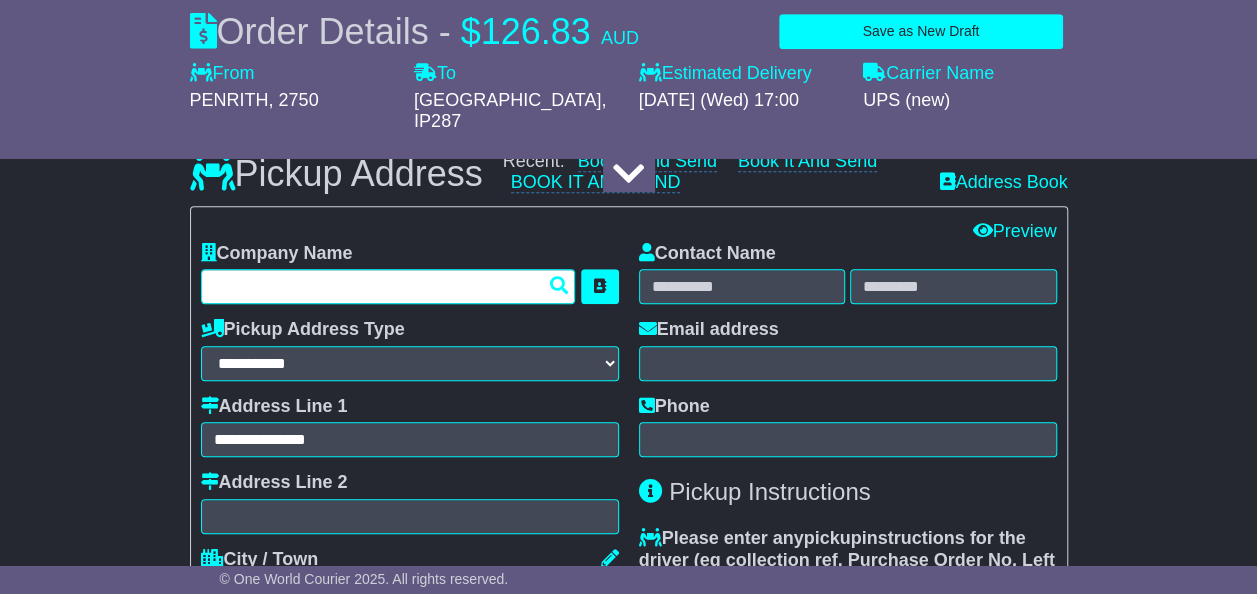 type on "**********" 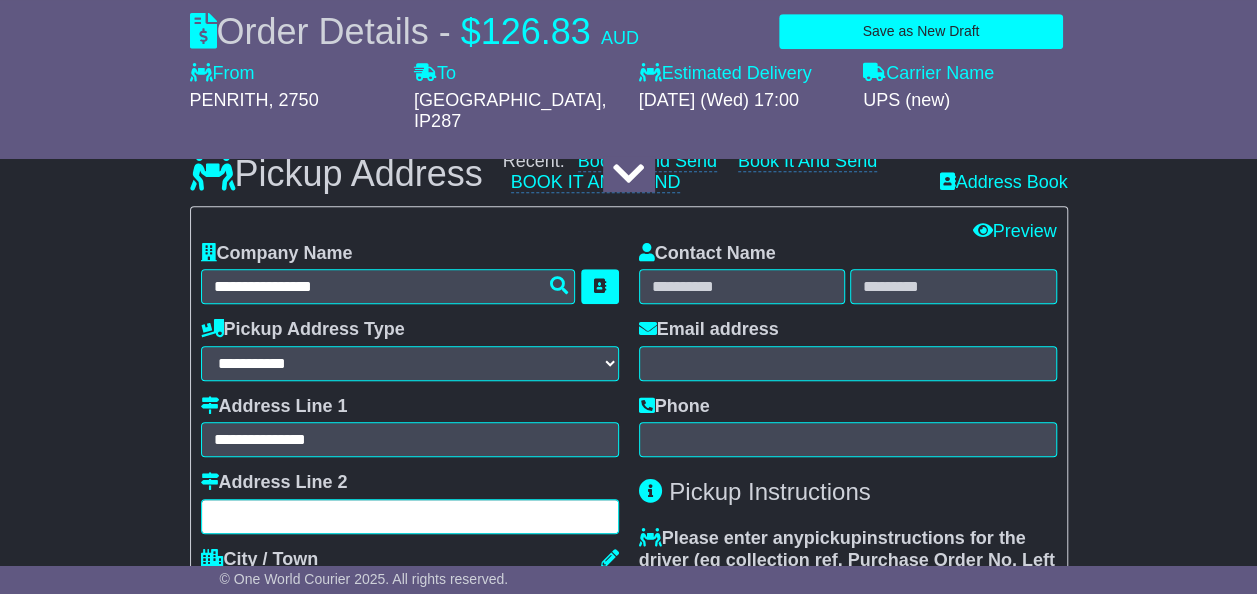 type on "*******" 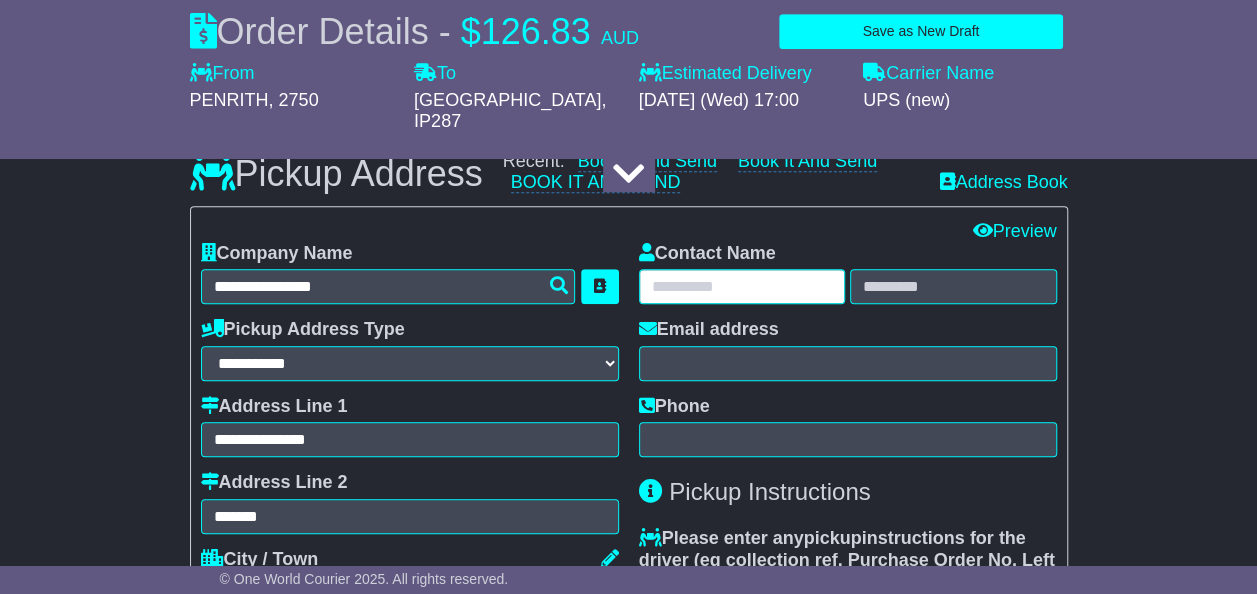 type on "******" 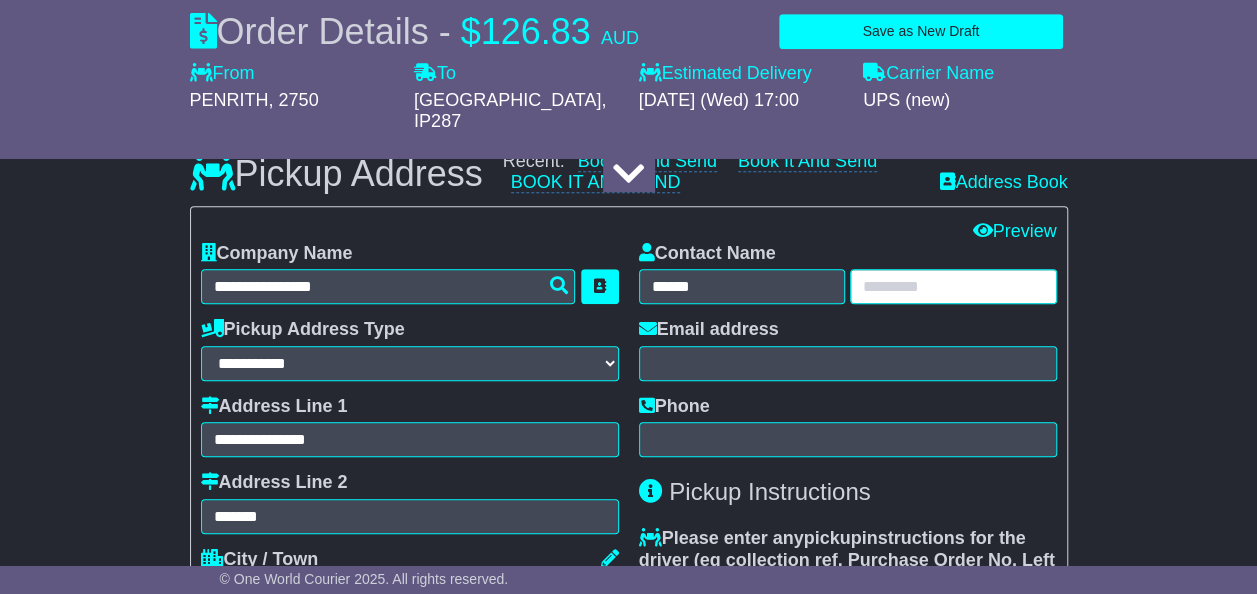 type on "*******" 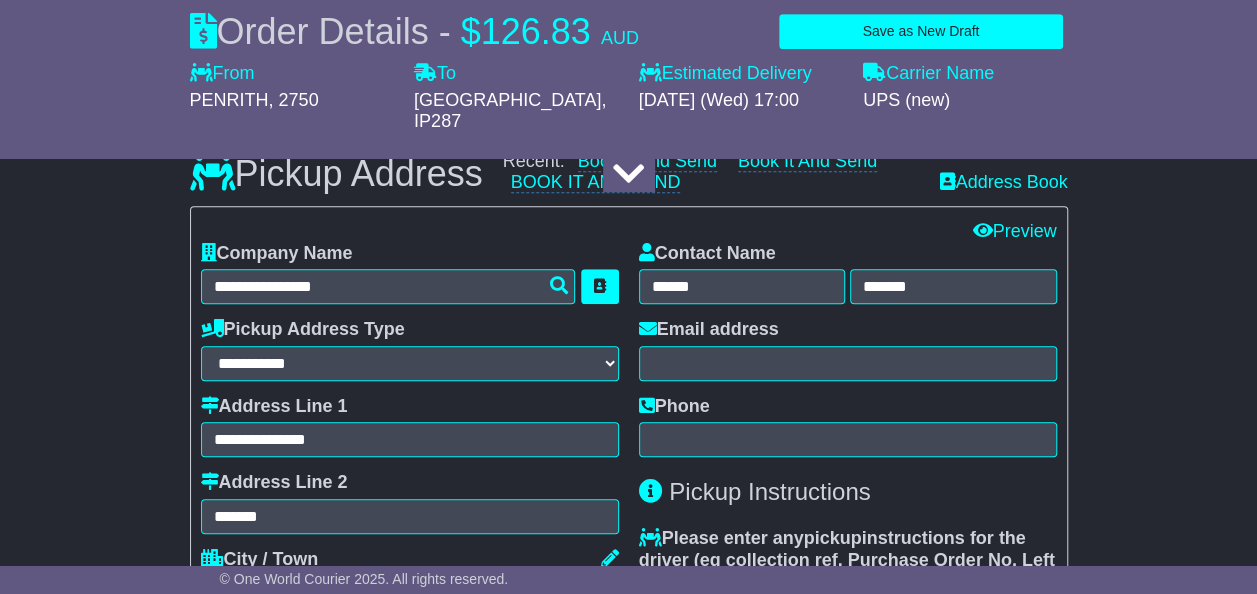 type on "**********" 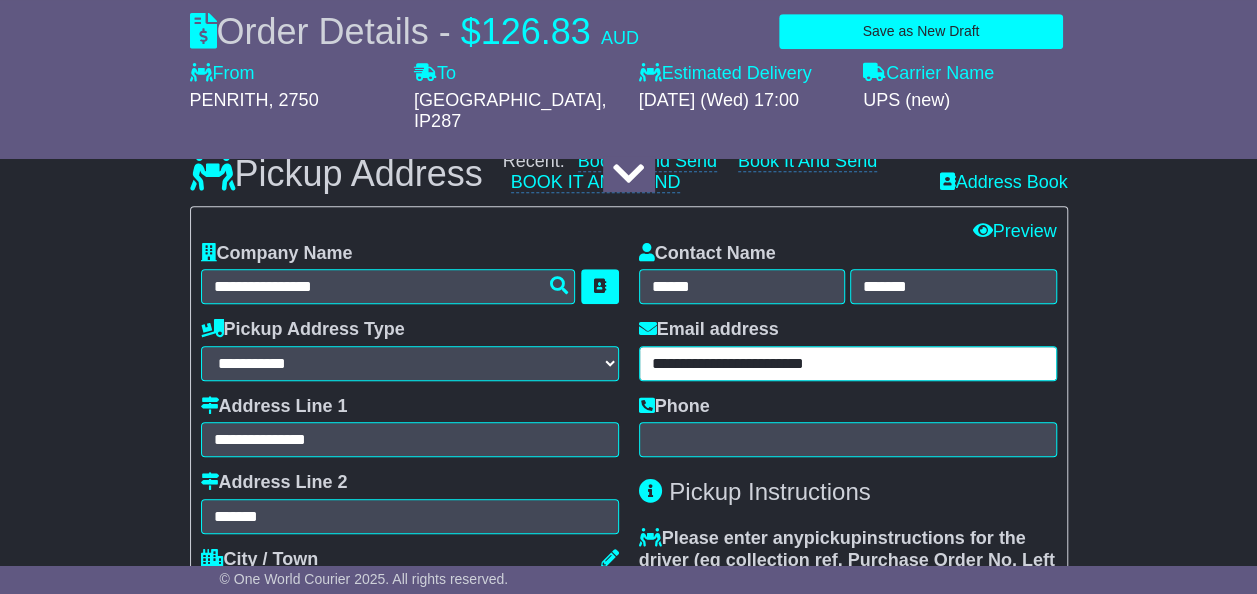 type on "**********" 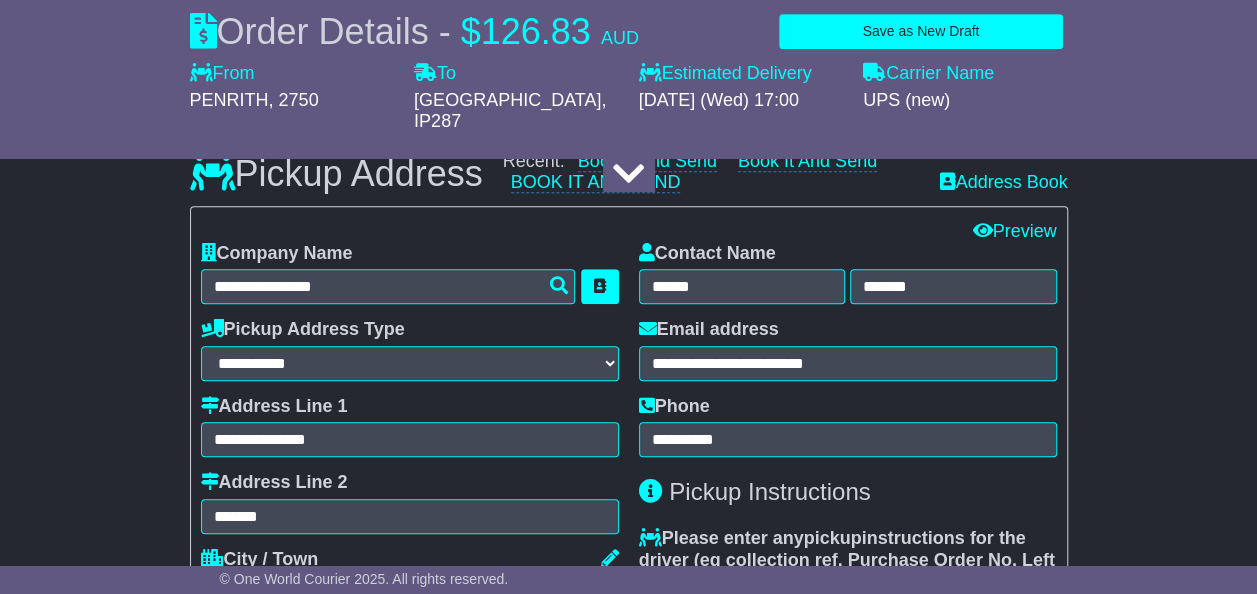 type on "**********" 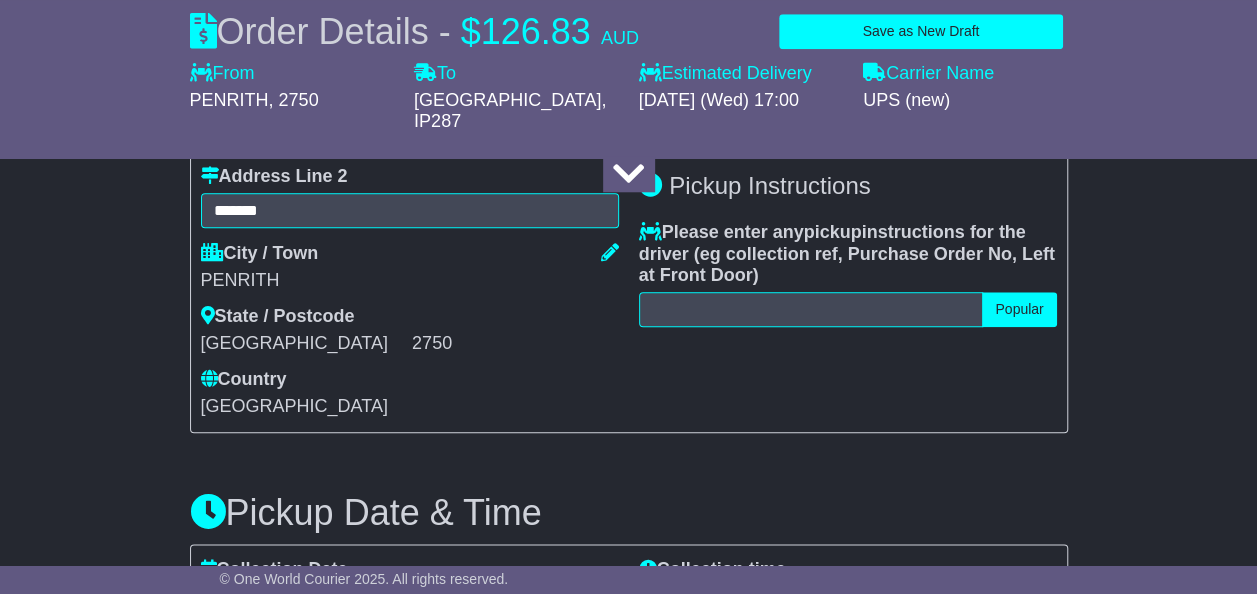 scroll, scrollTop: 918, scrollLeft: 0, axis: vertical 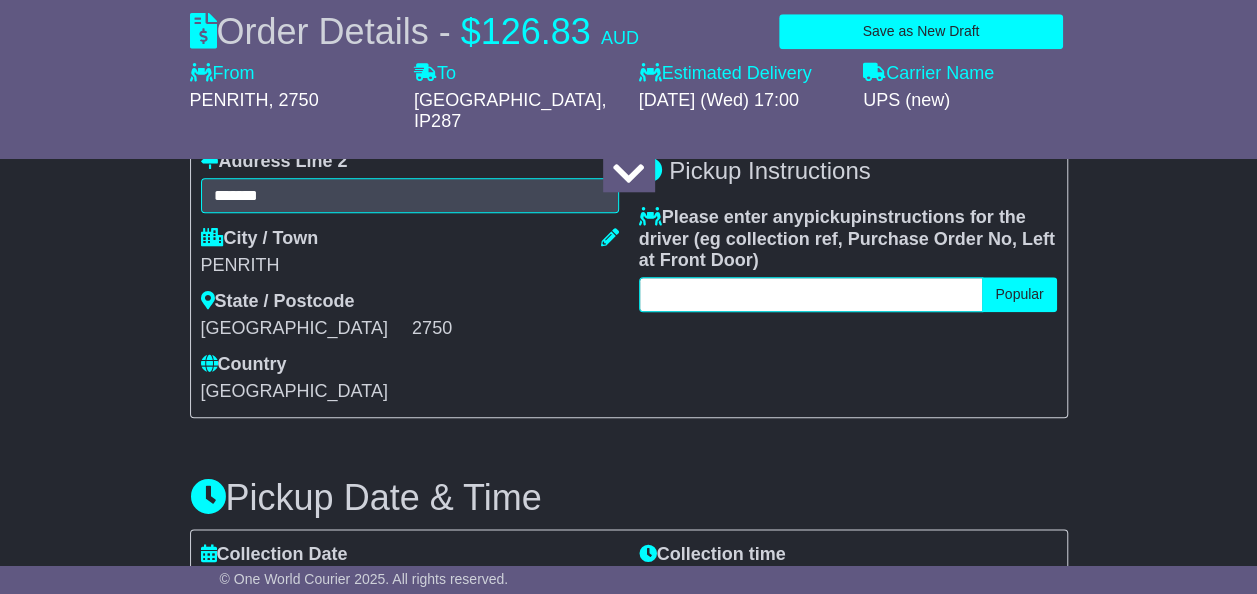 click at bounding box center [811, 294] 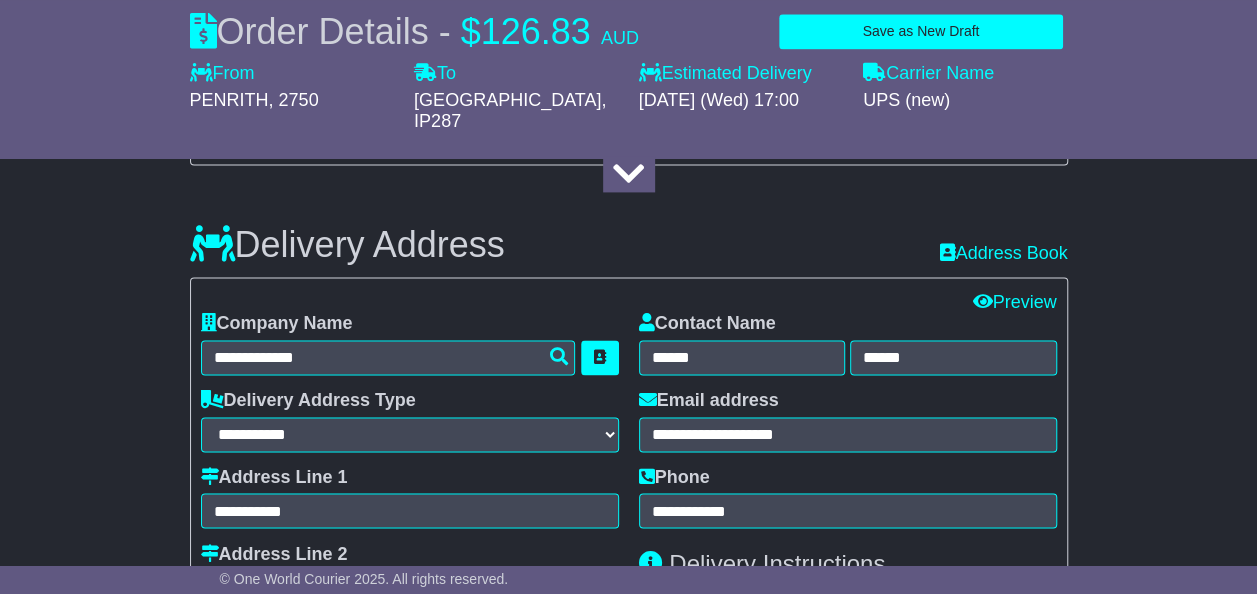 scroll, scrollTop: 1395, scrollLeft: 0, axis: vertical 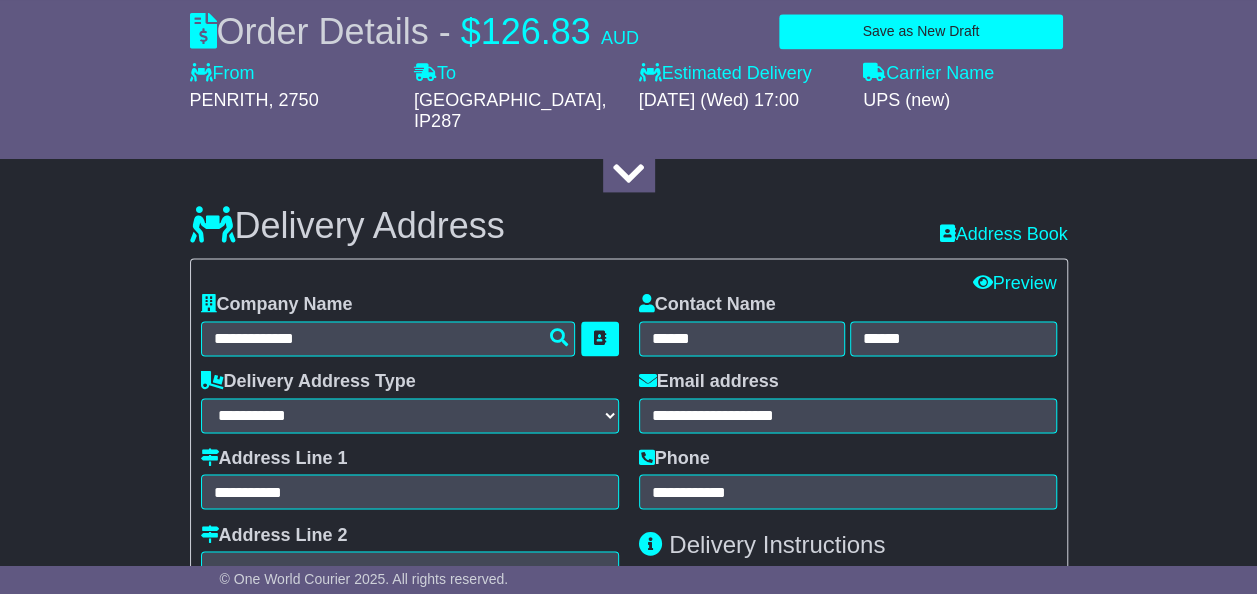 type on "**********" 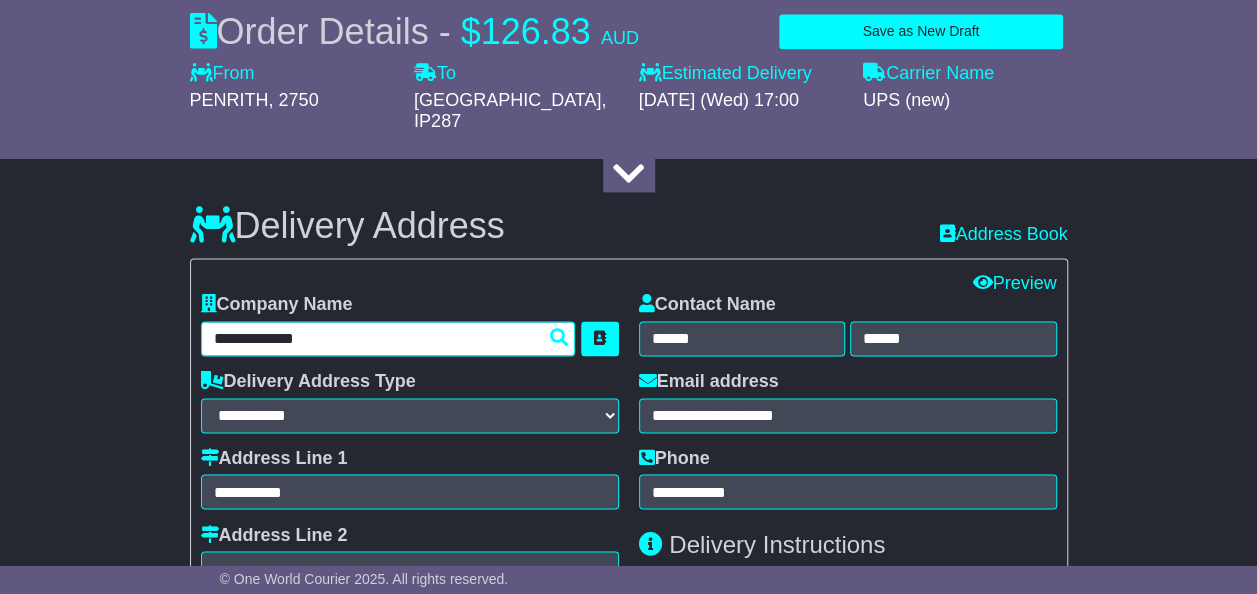 drag, startPoint x: 348, startPoint y: 301, endPoint x: 90, endPoint y: 320, distance: 258.69867 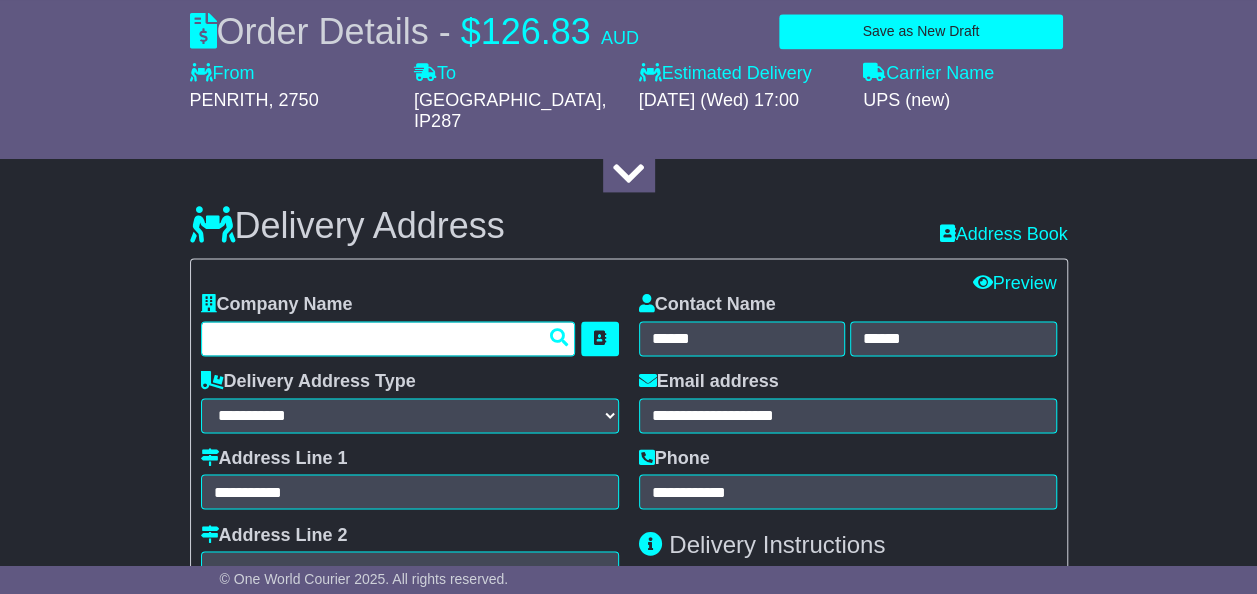 type 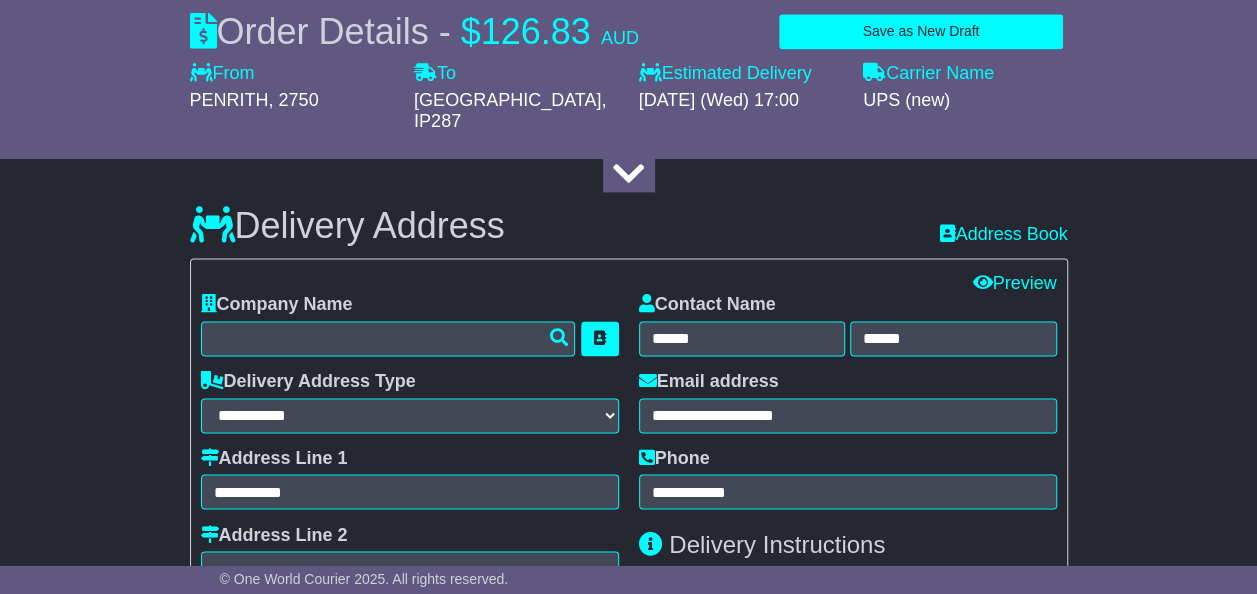 click on "About your package
What is your Package
Documents
Non-Documents
What are the Incoterms?
***
***
***
***
***
***
Description of Goods
*****
Attention: dangerous goods are not allowed by service.
Your Internal Reference (required)
********
Any Dangerous Goods?
No  Other" at bounding box center (628, 796) 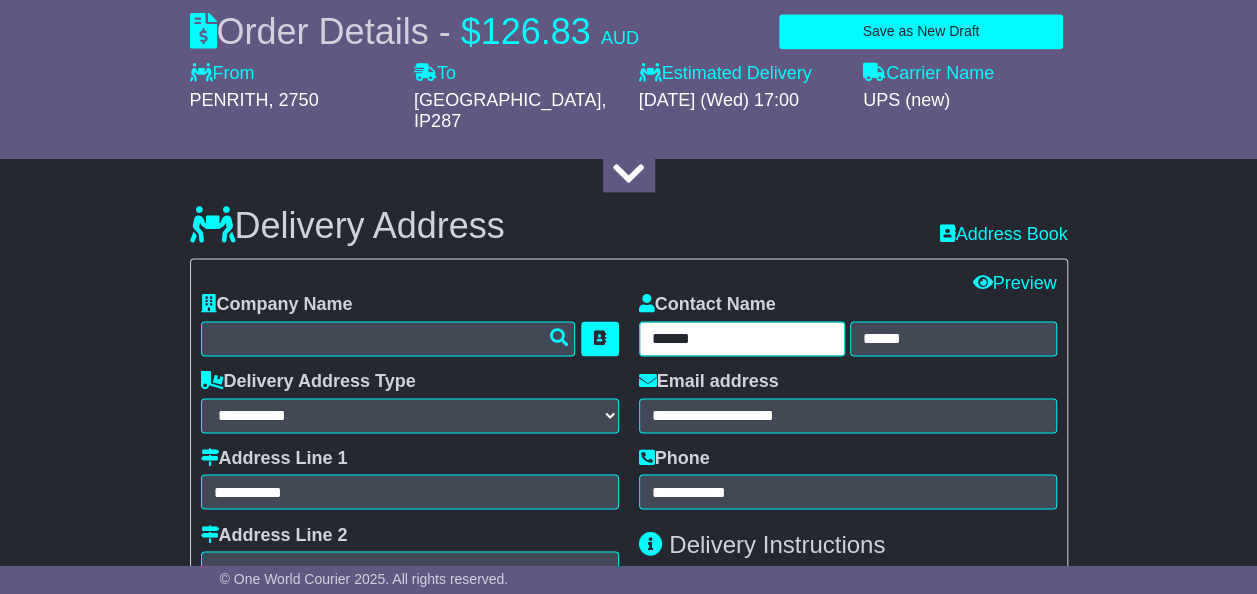 drag, startPoint x: 714, startPoint y: 303, endPoint x: 508, endPoint y: 365, distance: 215.12787 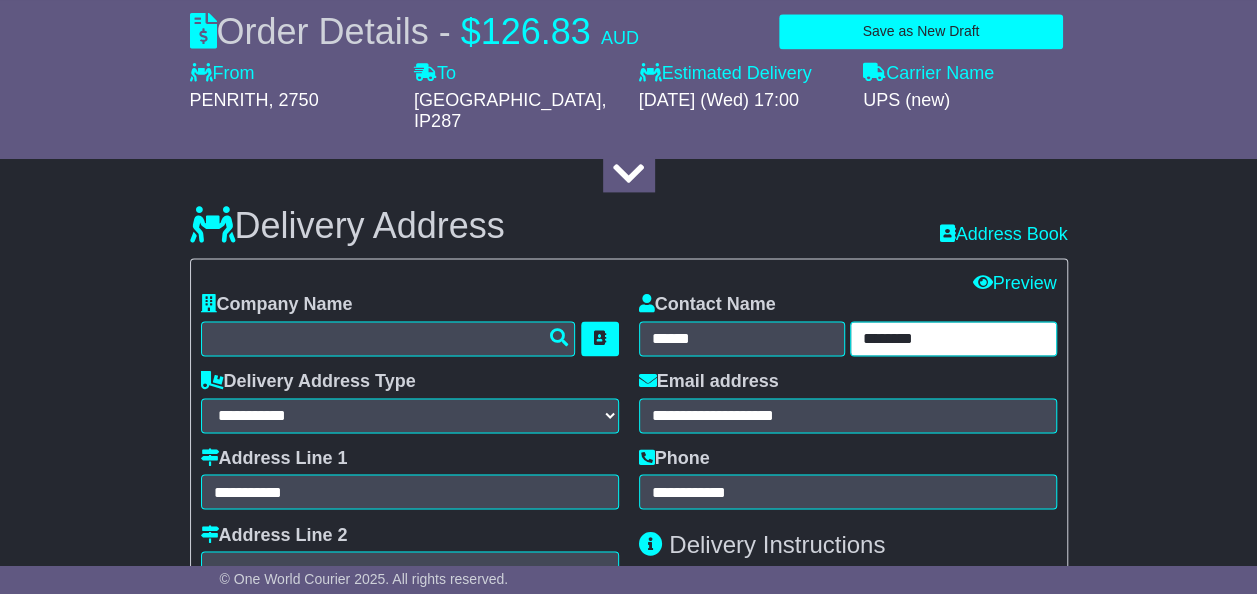 type on "********" 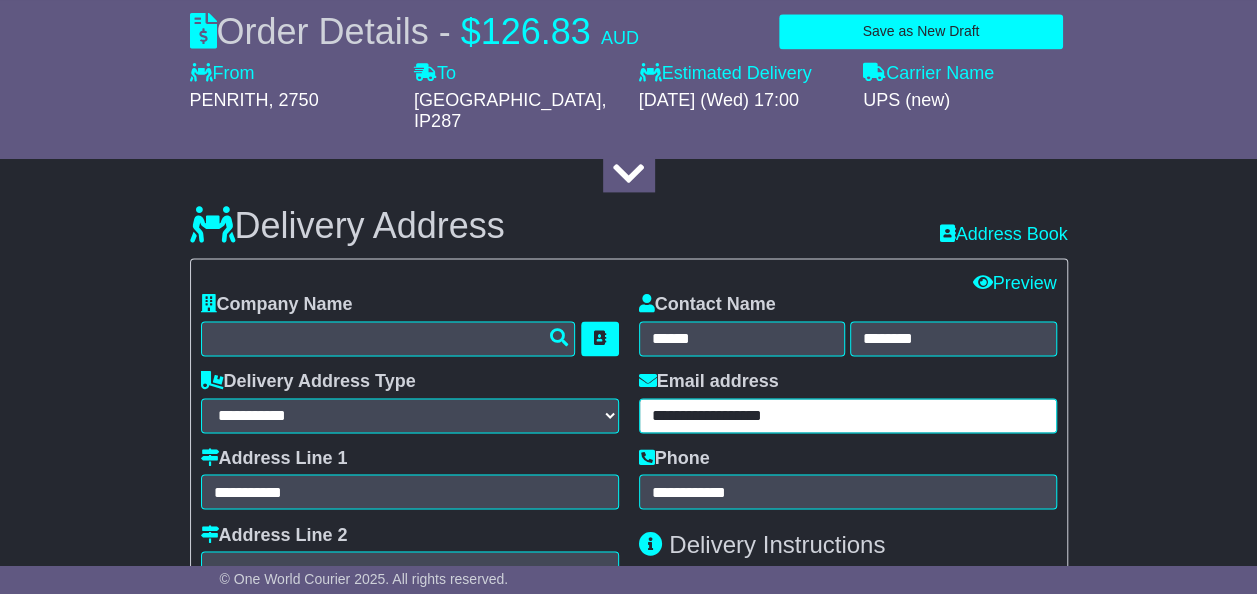 type on "**********" 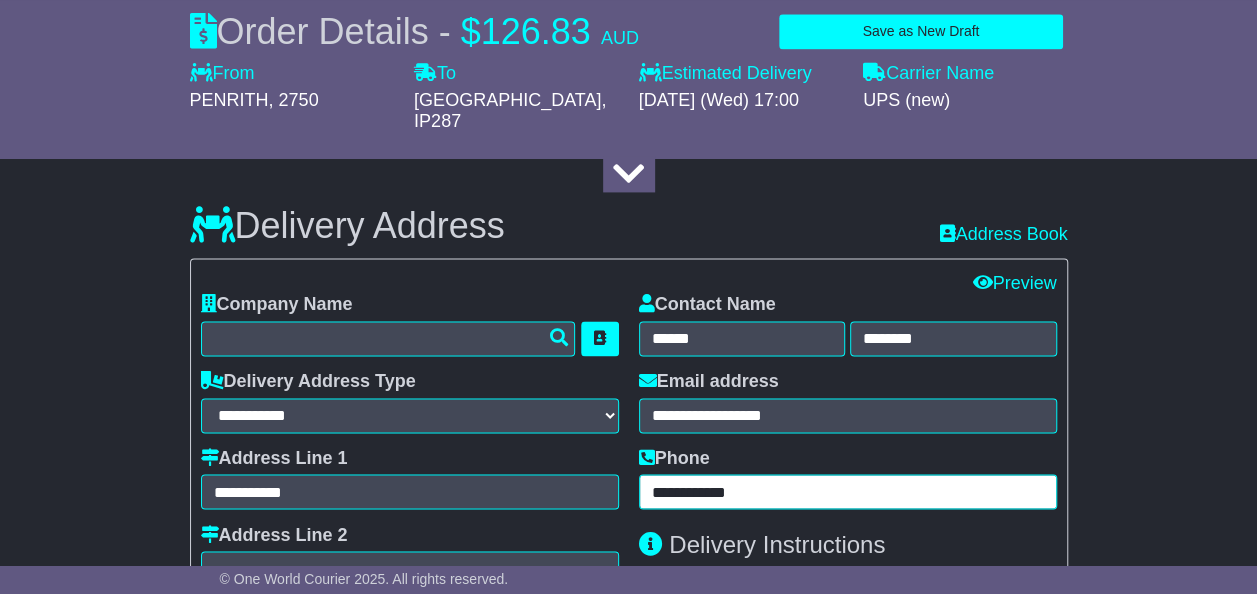 drag, startPoint x: 620, startPoint y: 473, endPoint x: 482, endPoint y: 514, distance: 143.9618 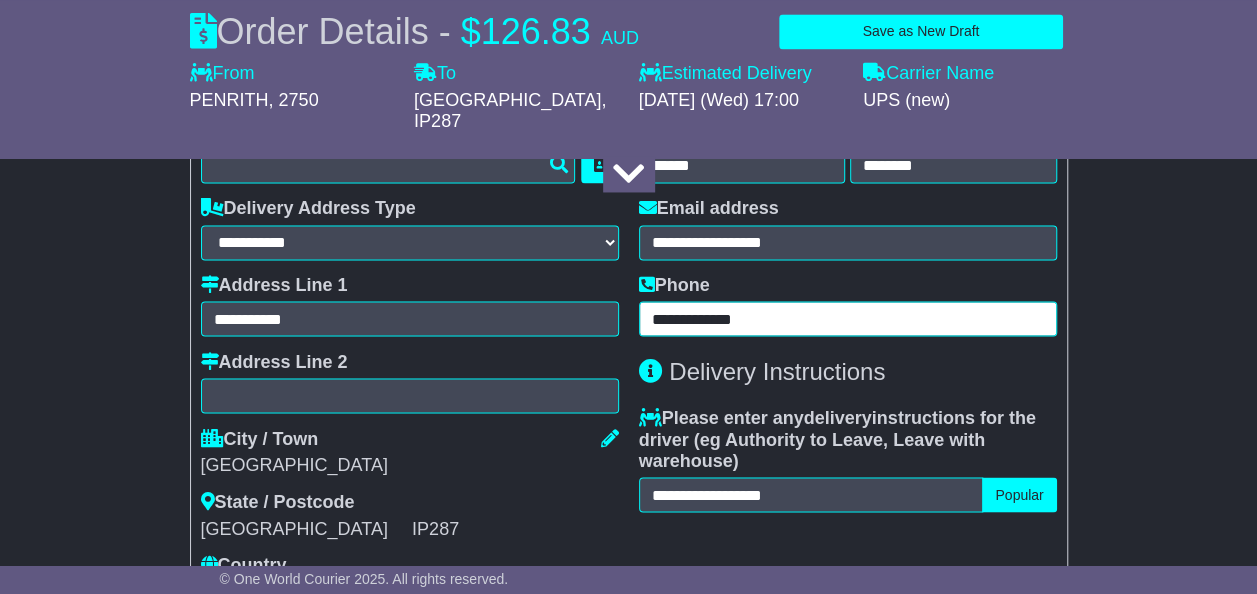 scroll, scrollTop: 1553, scrollLeft: 0, axis: vertical 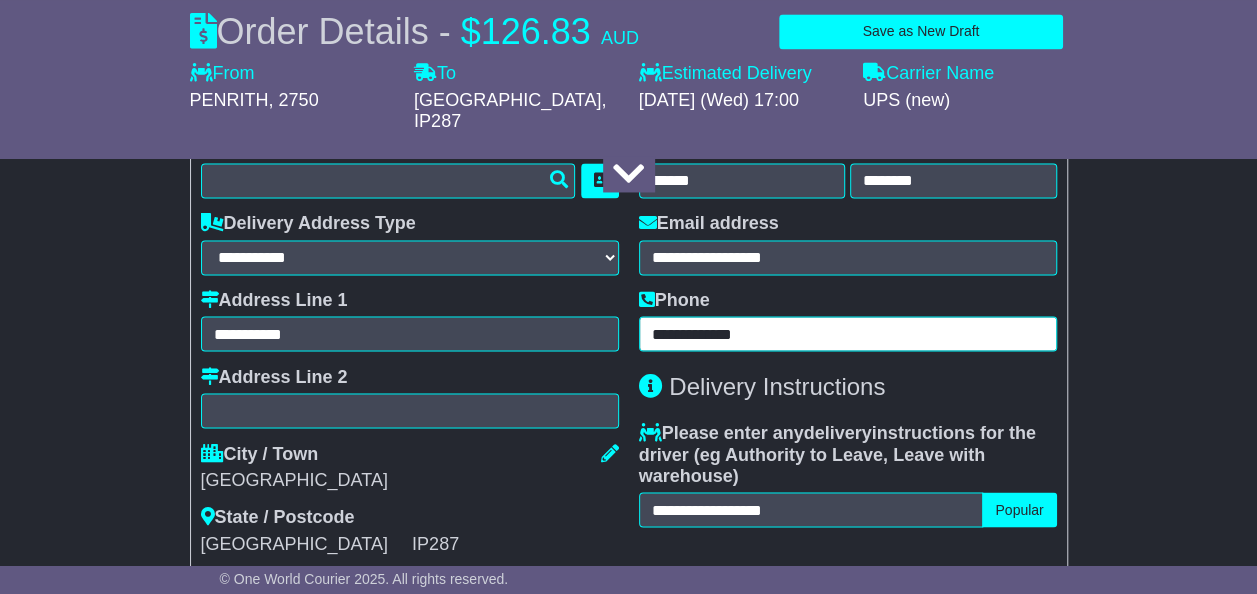 type on "**********" 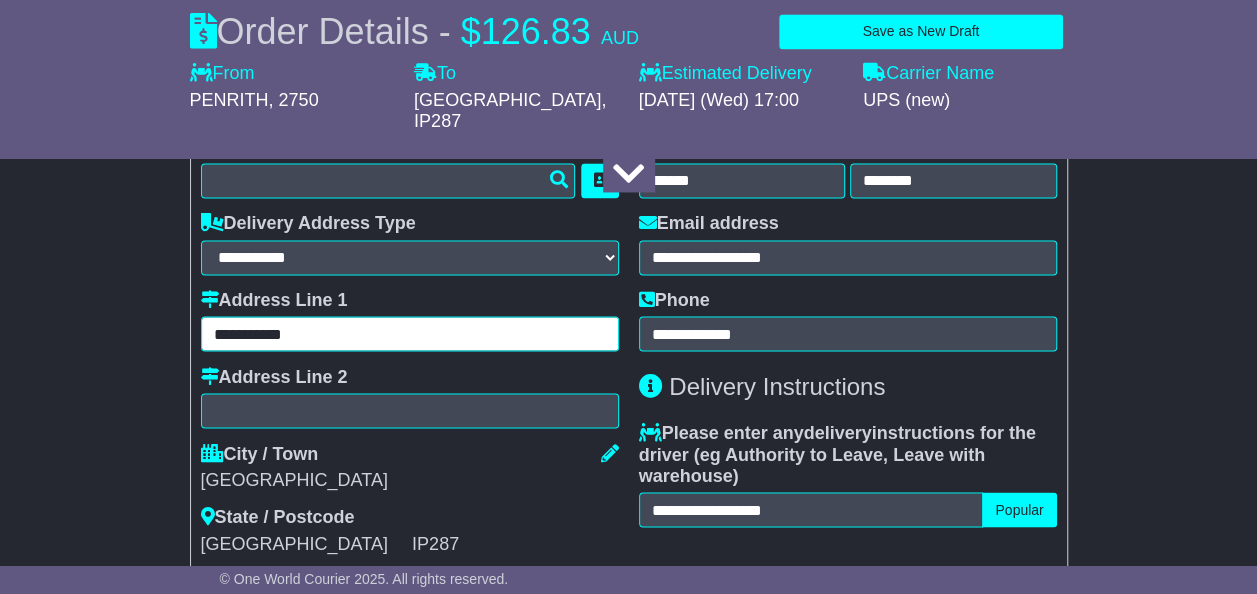 drag, startPoint x: 342, startPoint y: 298, endPoint x: 297, endPoint y: 301, distance: 45.099888 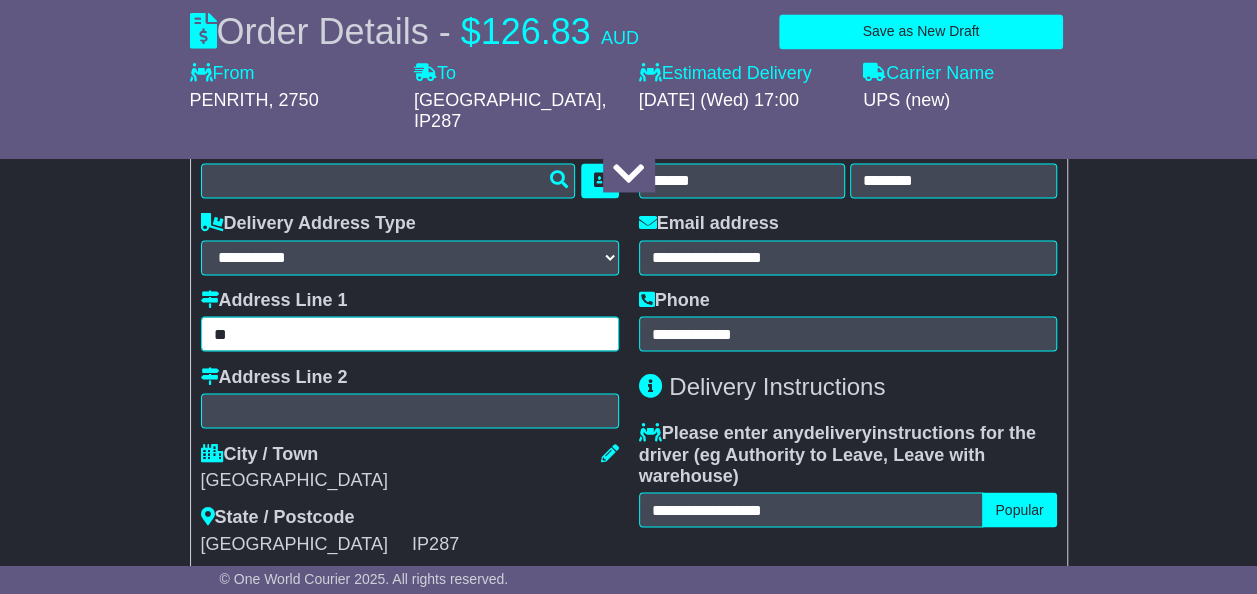 type on "*" 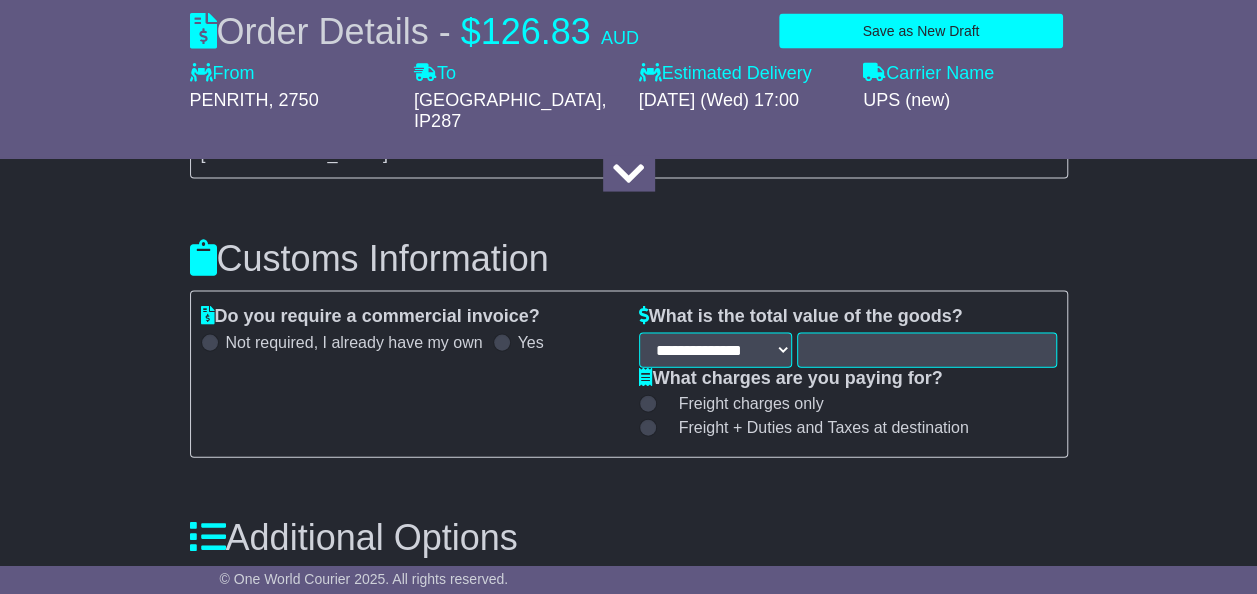 scroll, scrollTop: 2011, scrollLeft: 0, axis: vertical 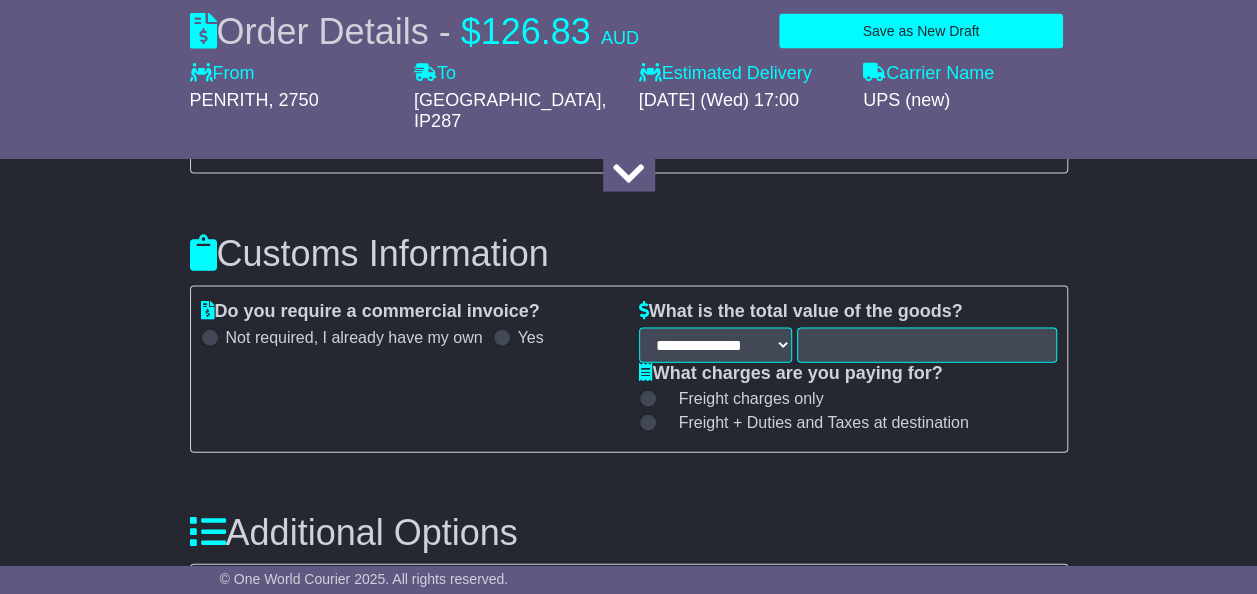 type on "**********" 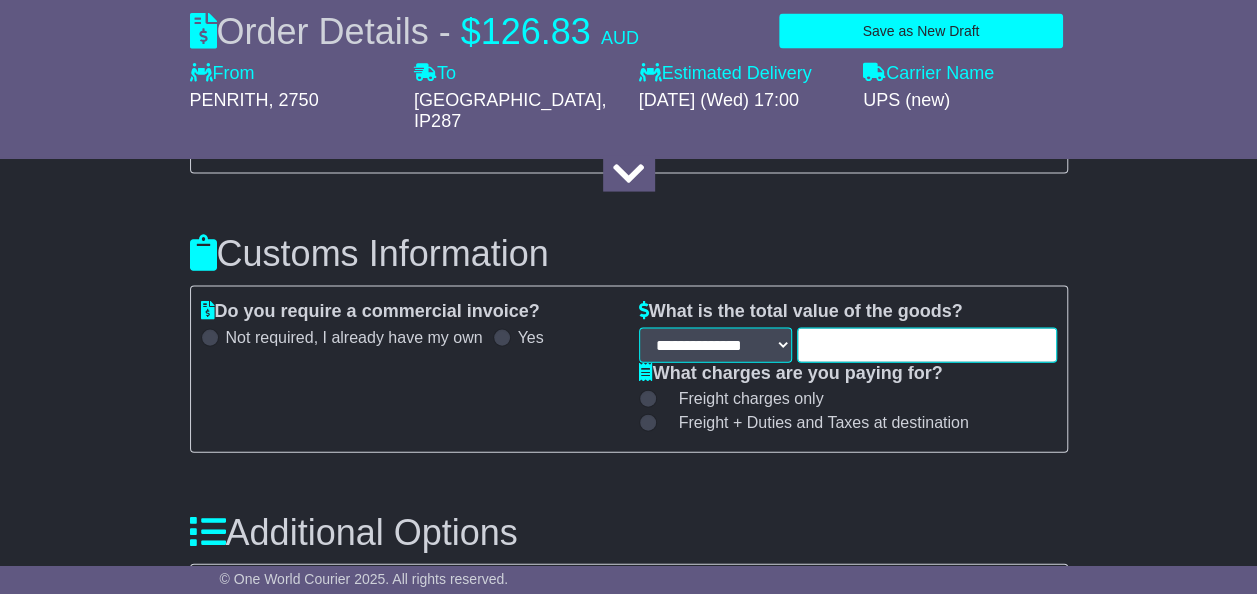 click at bounding box center (927, 345) 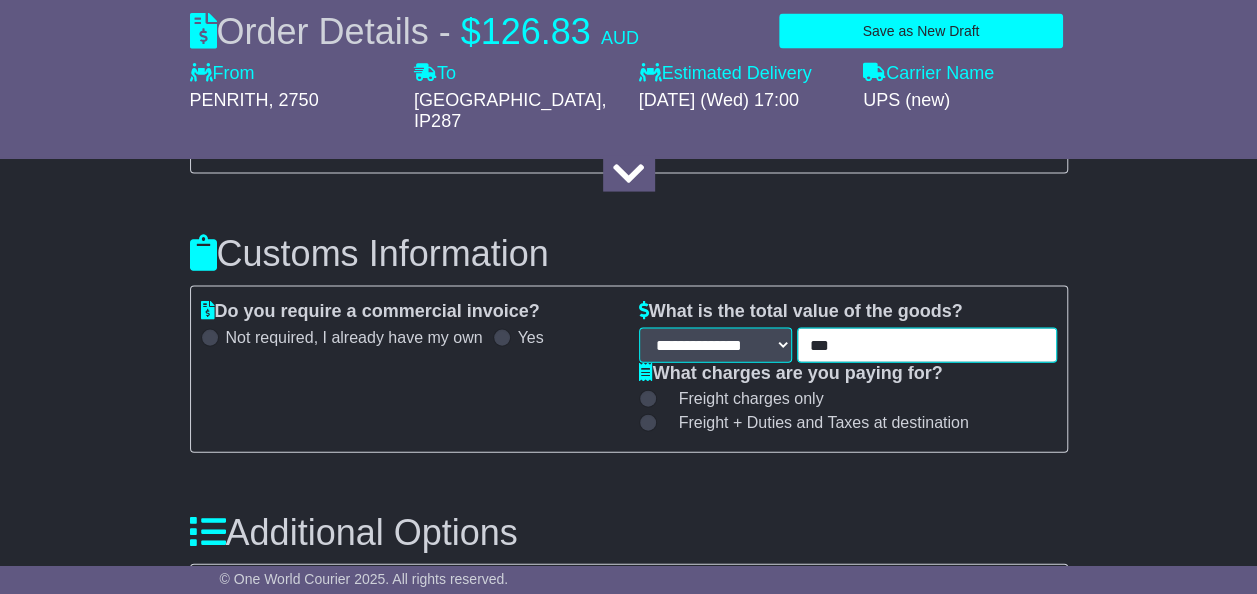 type on "***" 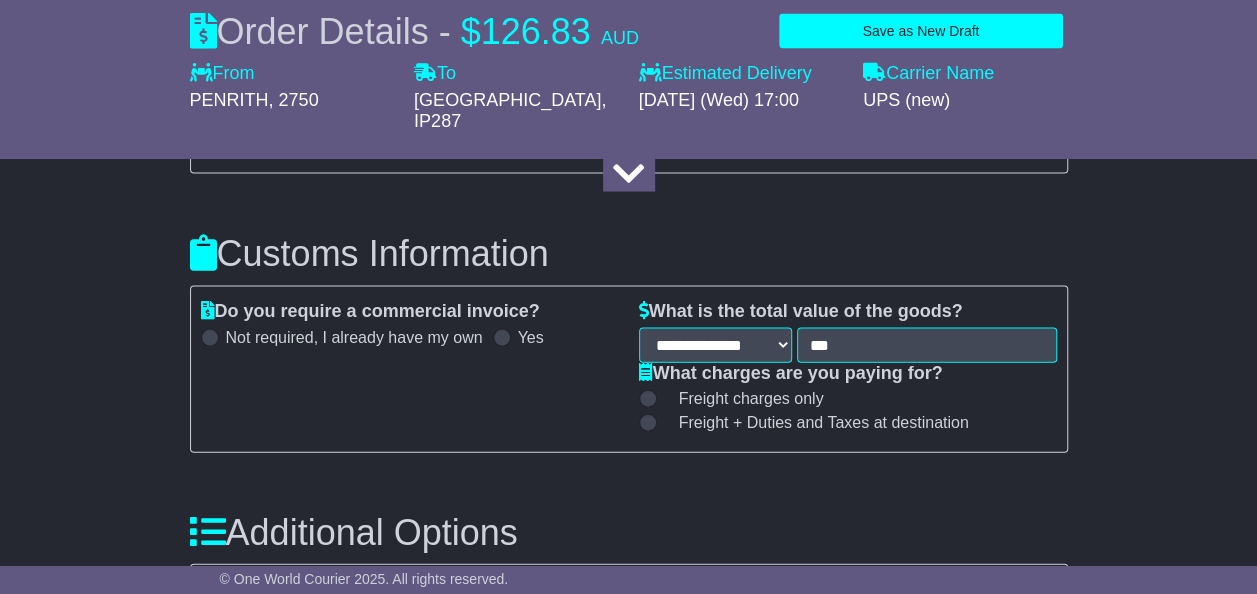 click at bounding box center (502, 338) 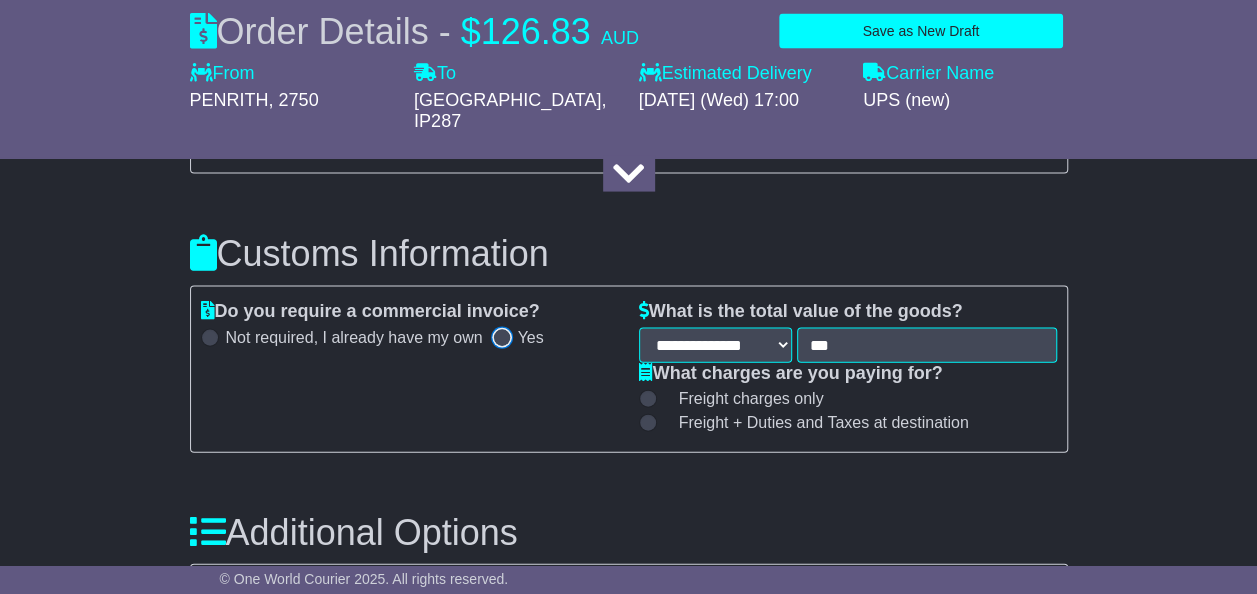 select on "***" 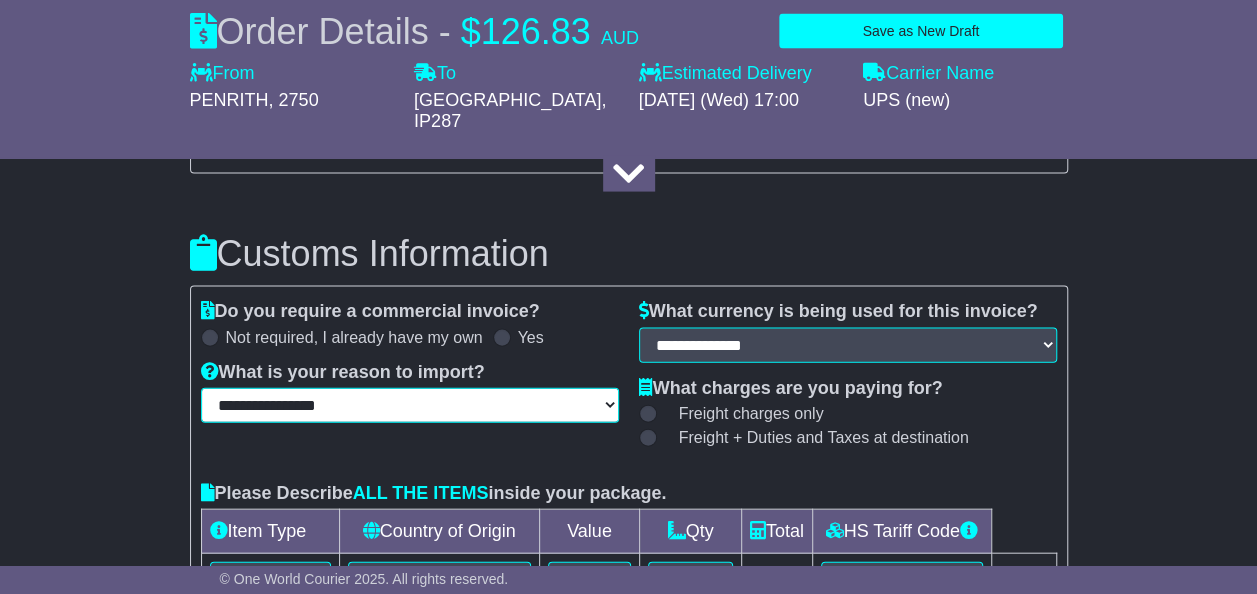 click on "**********" at bounding box center (410, 405) 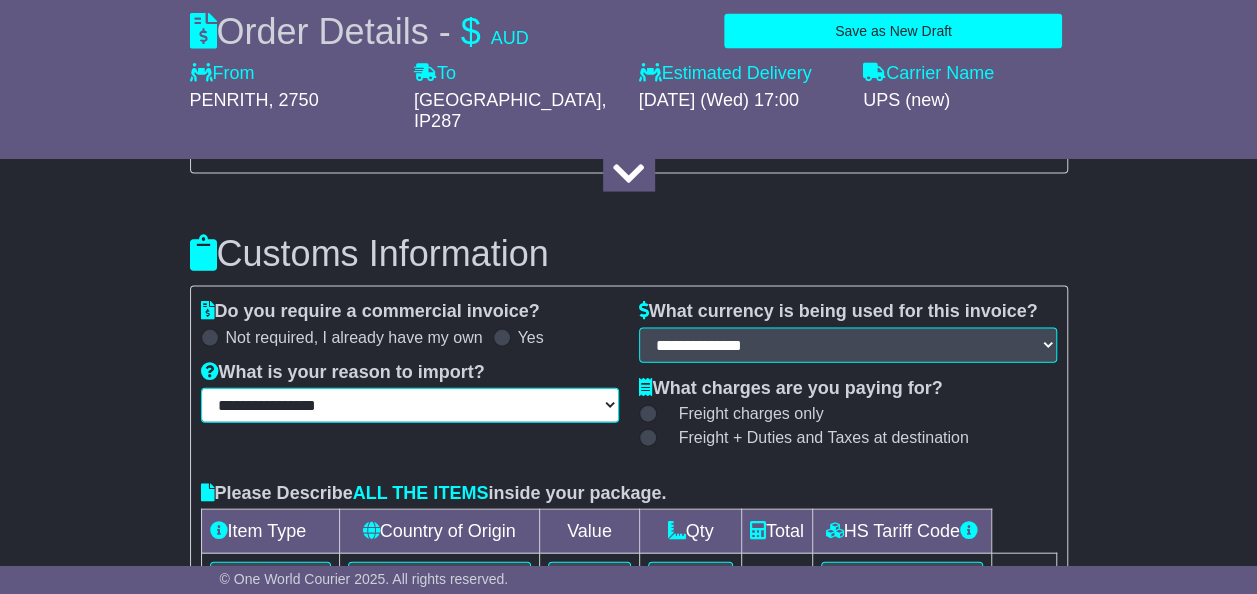 select on "****" 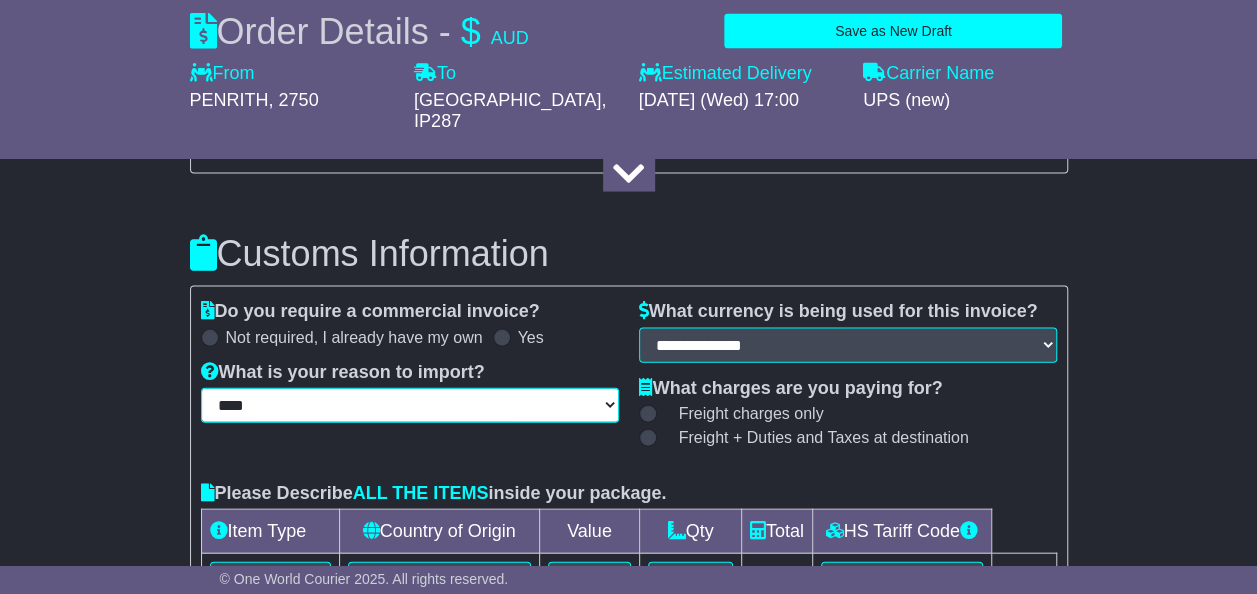 click on "**********" at bounding box center [410, 405] 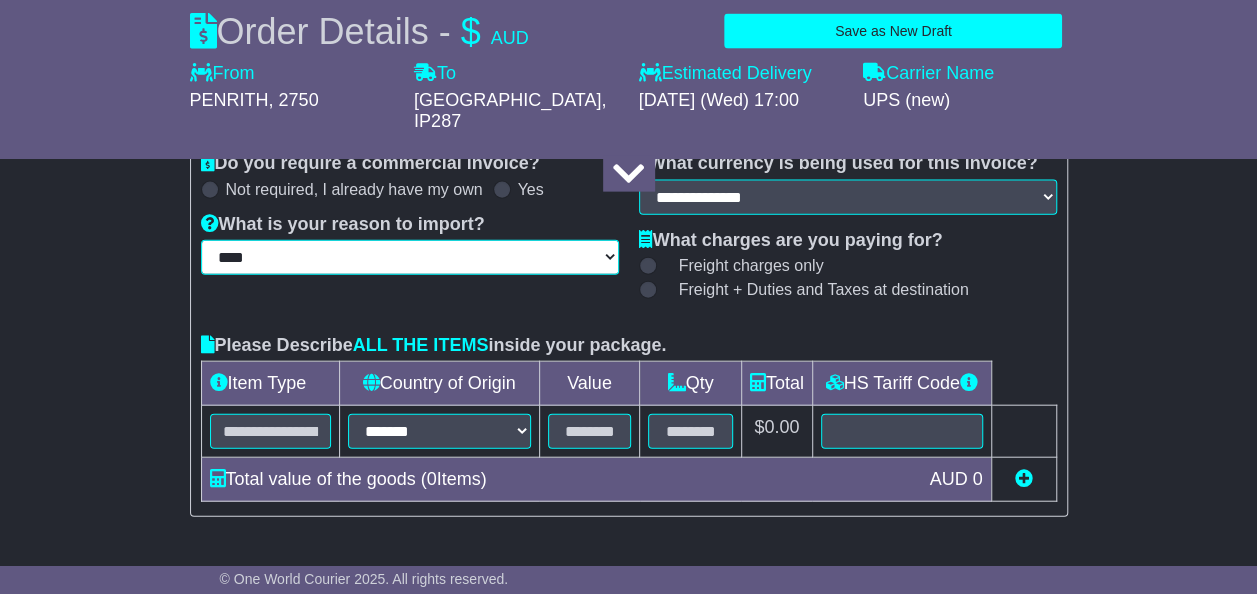scroll, scrollTop: 2164, scrollLeft: 0, axis: vertical 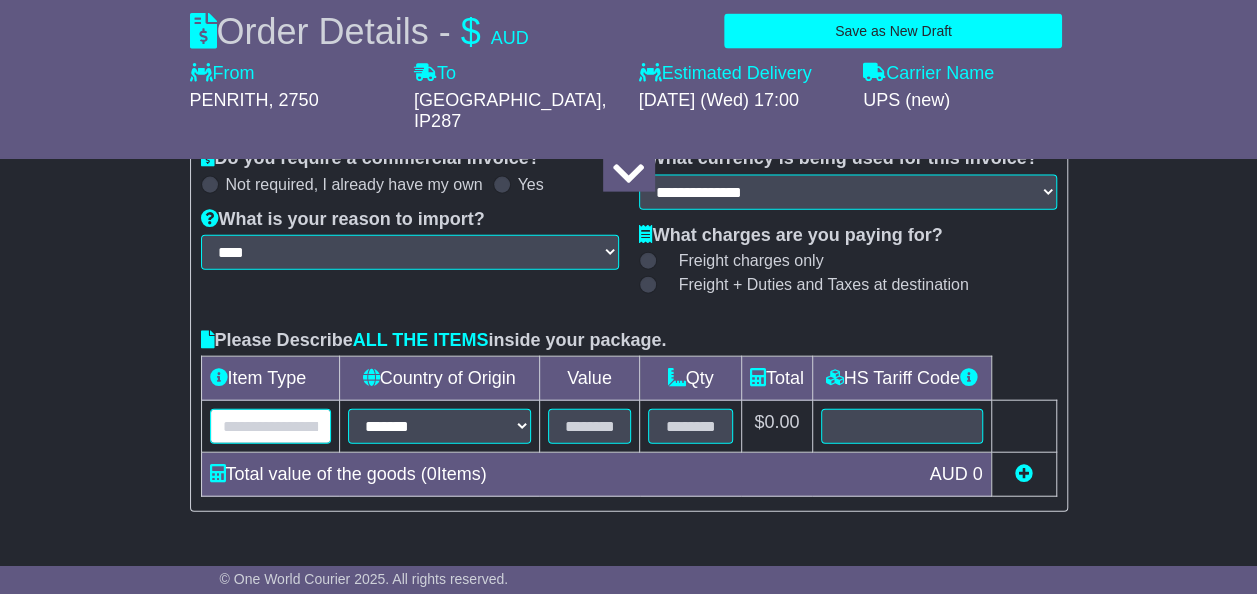 click at bounding box center (270, 426) 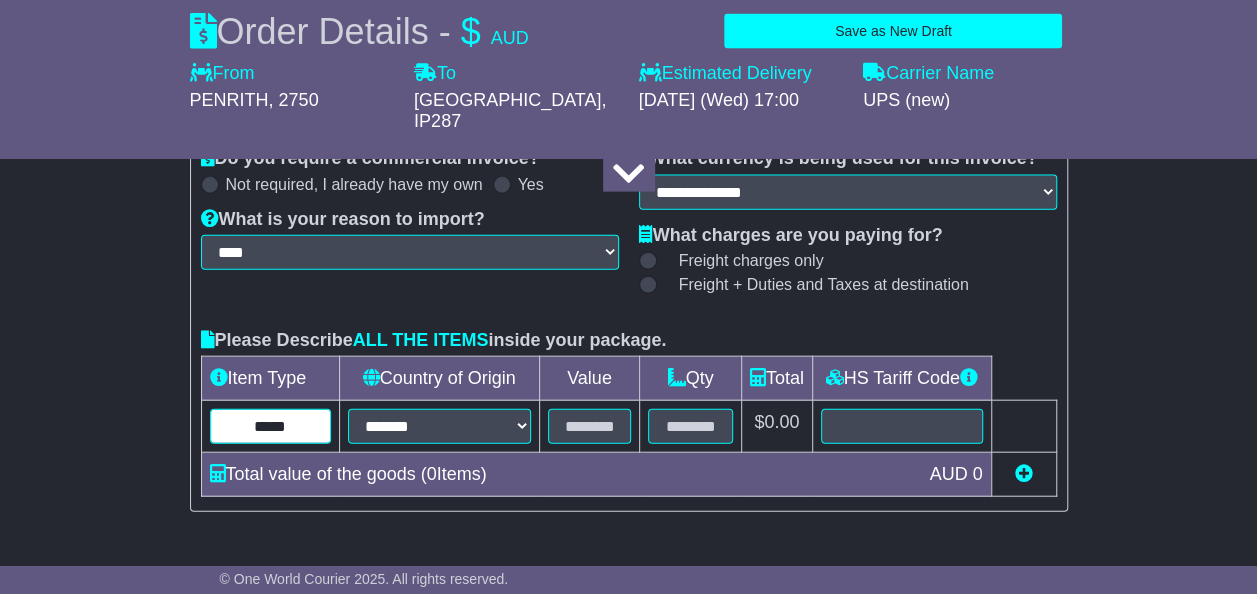 type on "*****" 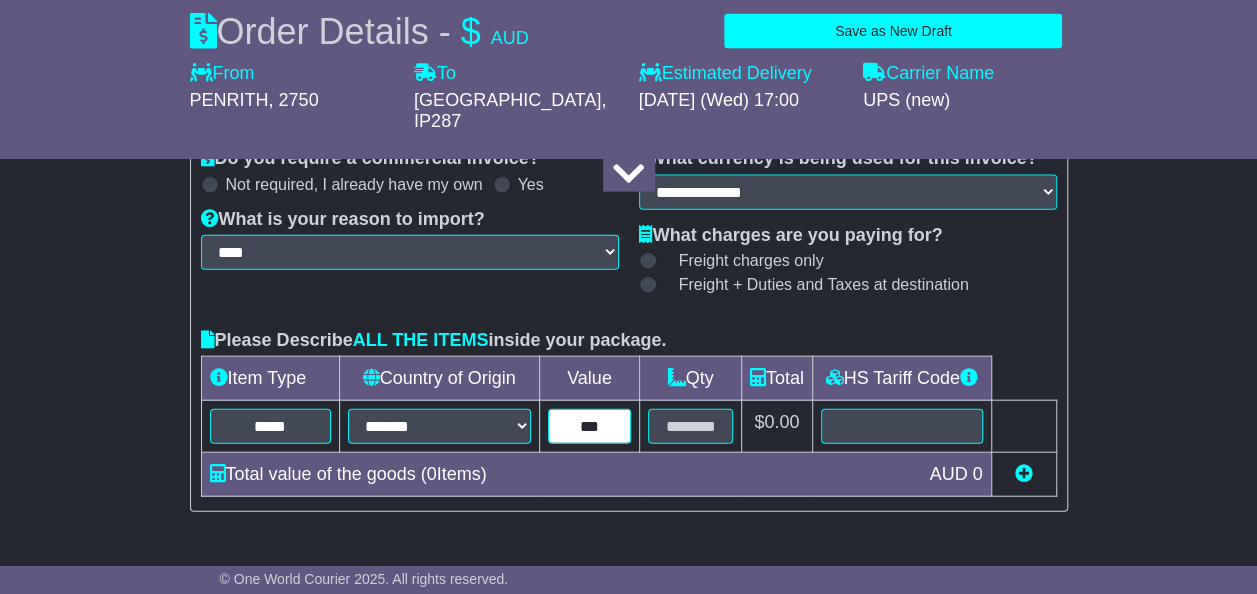 type on "***" 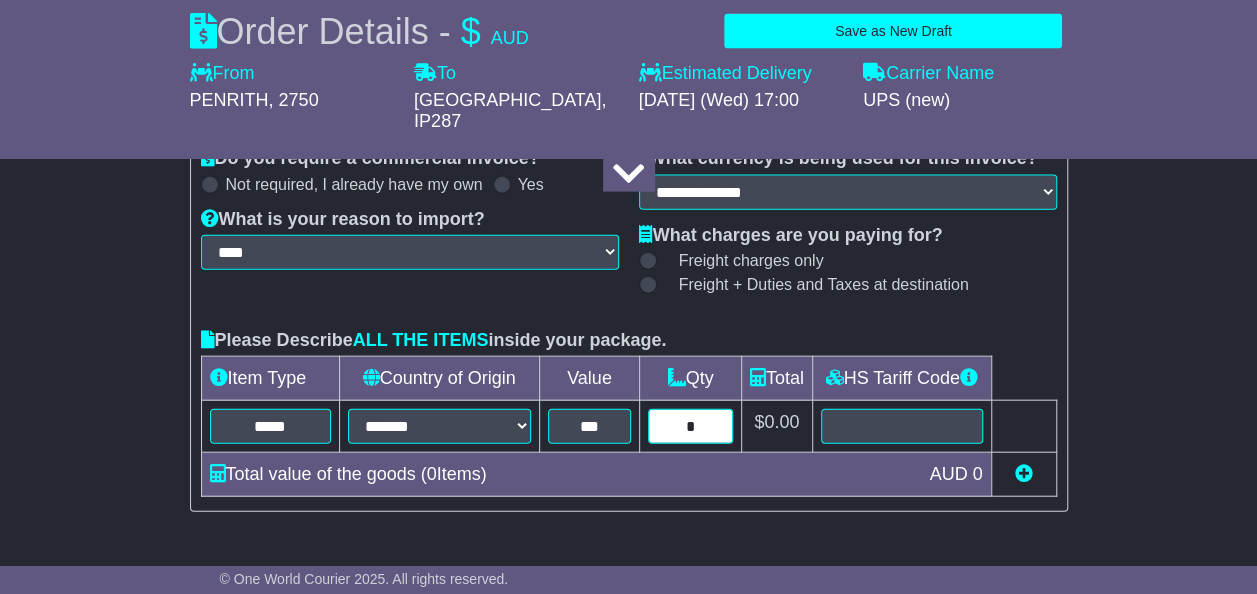 type on "*" 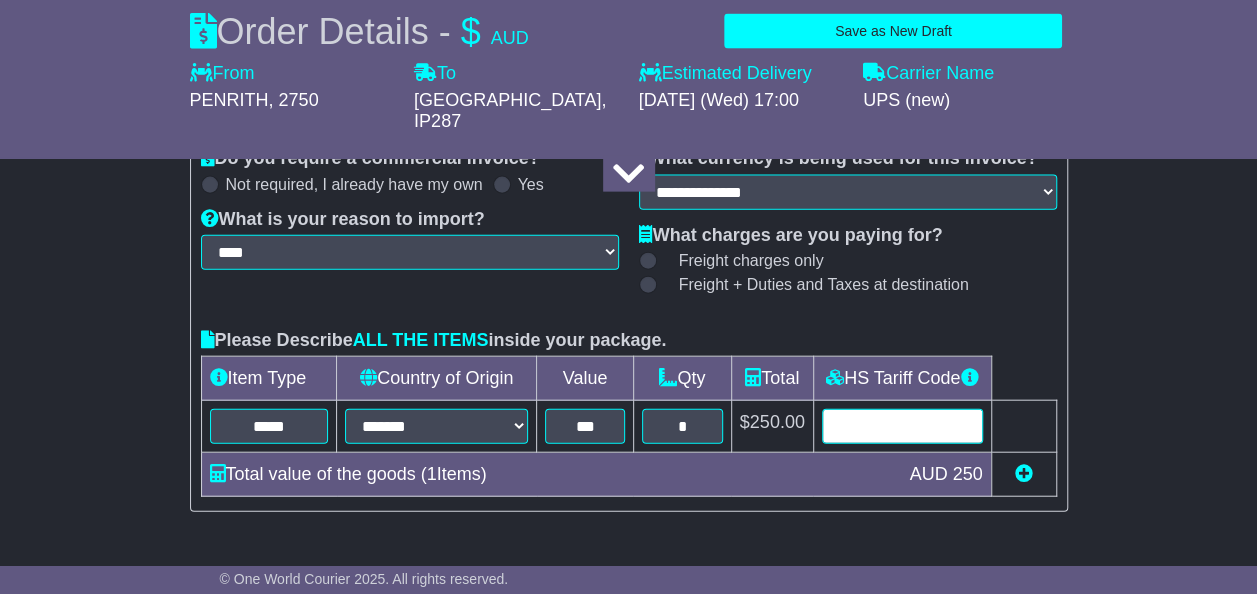 click at bounding box center (902, 426) 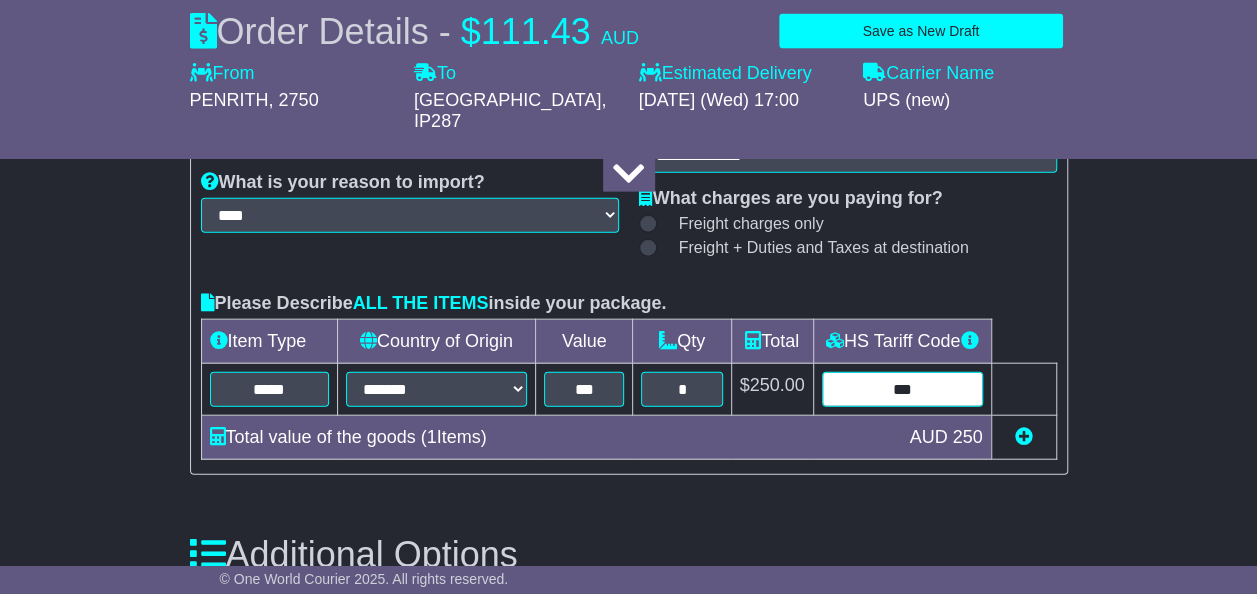 scroll, scrollTop: 2185, scrollLeft: 0, axis: vertical 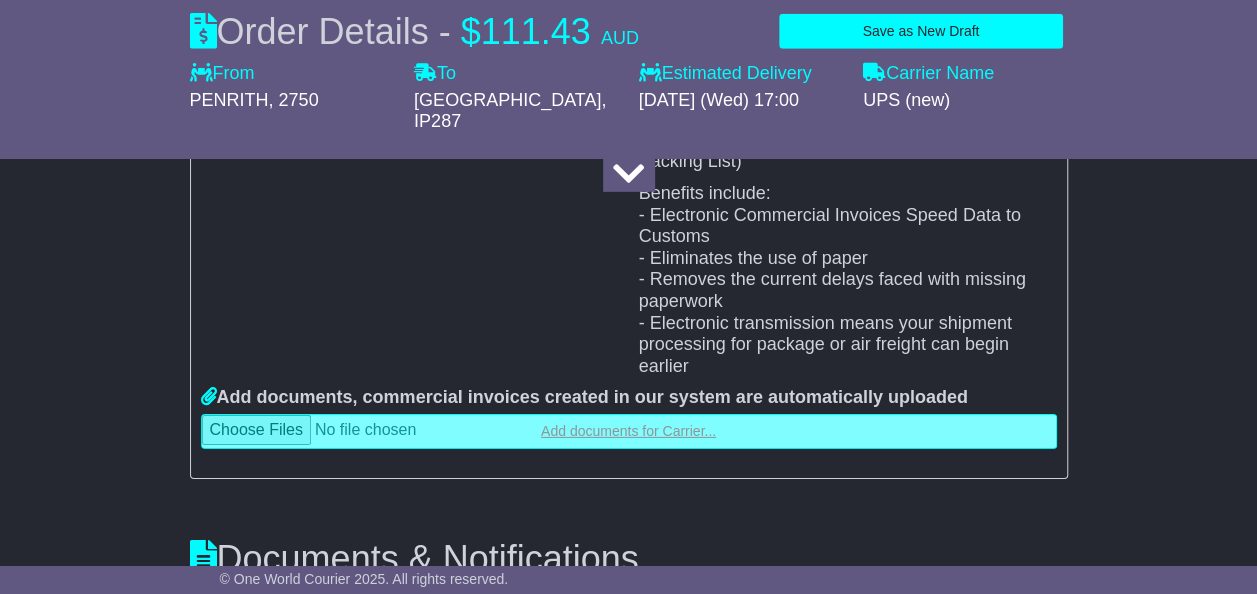 type on "******" 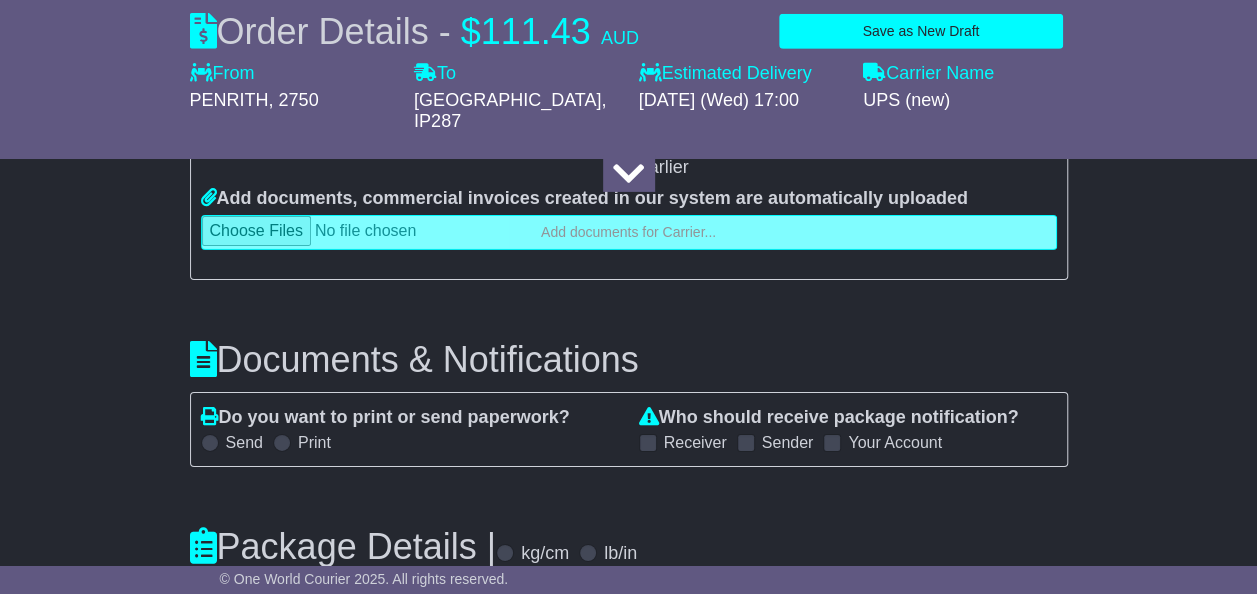 scroll, scrollTop: 3205, scrollLeft: 0, axis: vertical 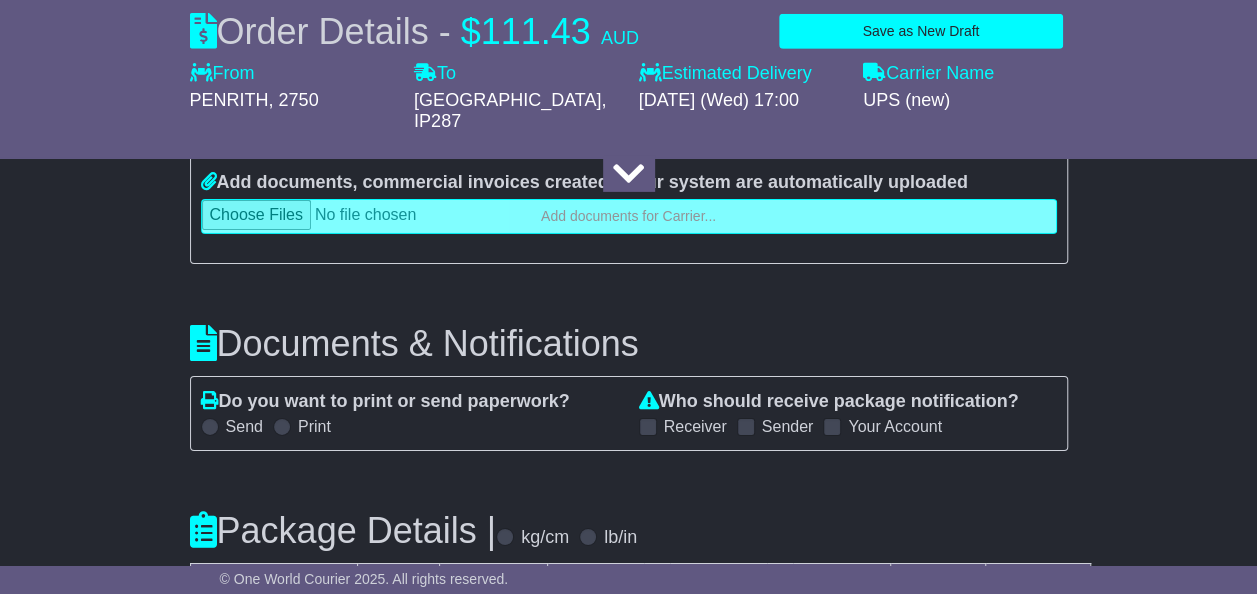 click at bounding box center [648, 427] 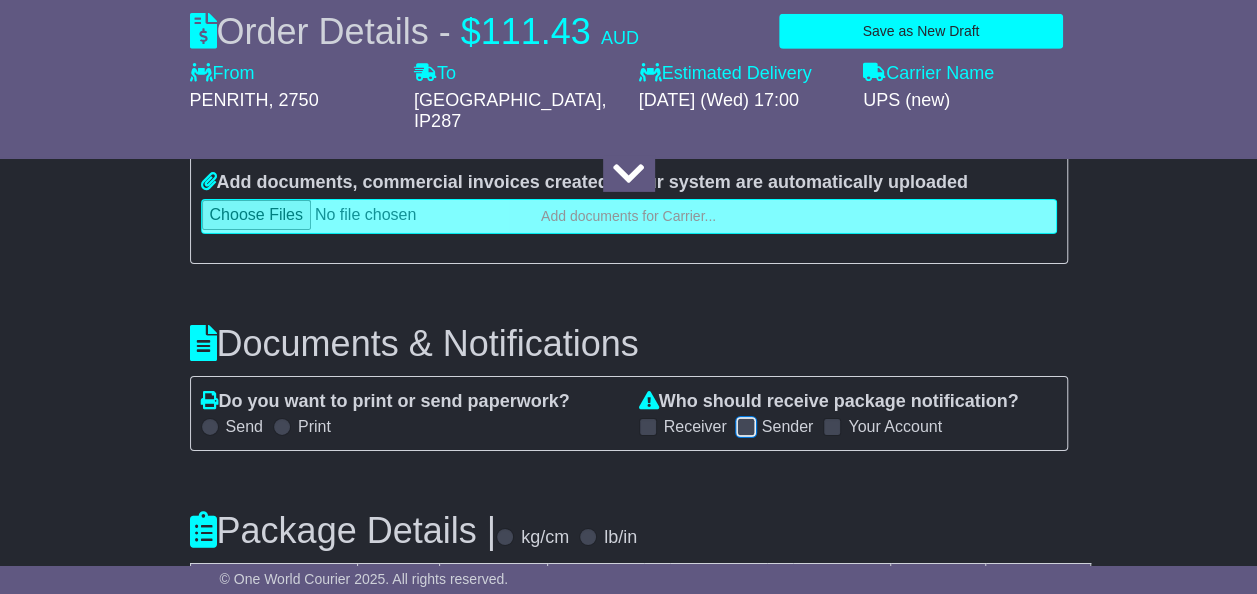 scroll, scrollTop: 3696, scrollLeft: 0, axis: vertical 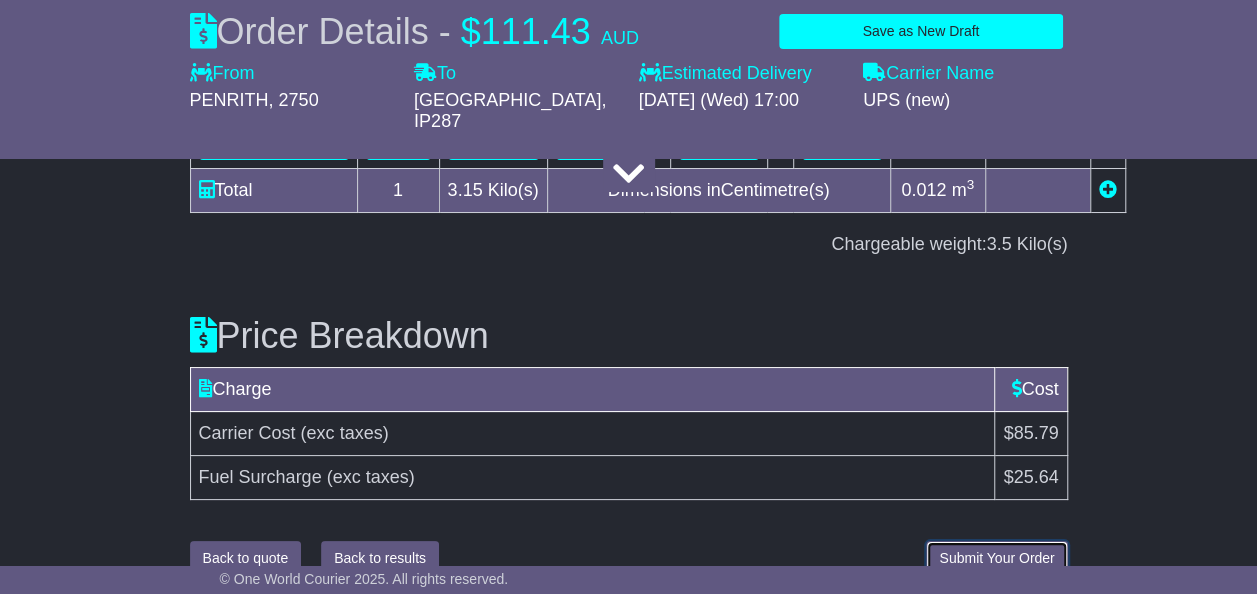 click on "Submit Your Order" at bounding box center [996, 558] 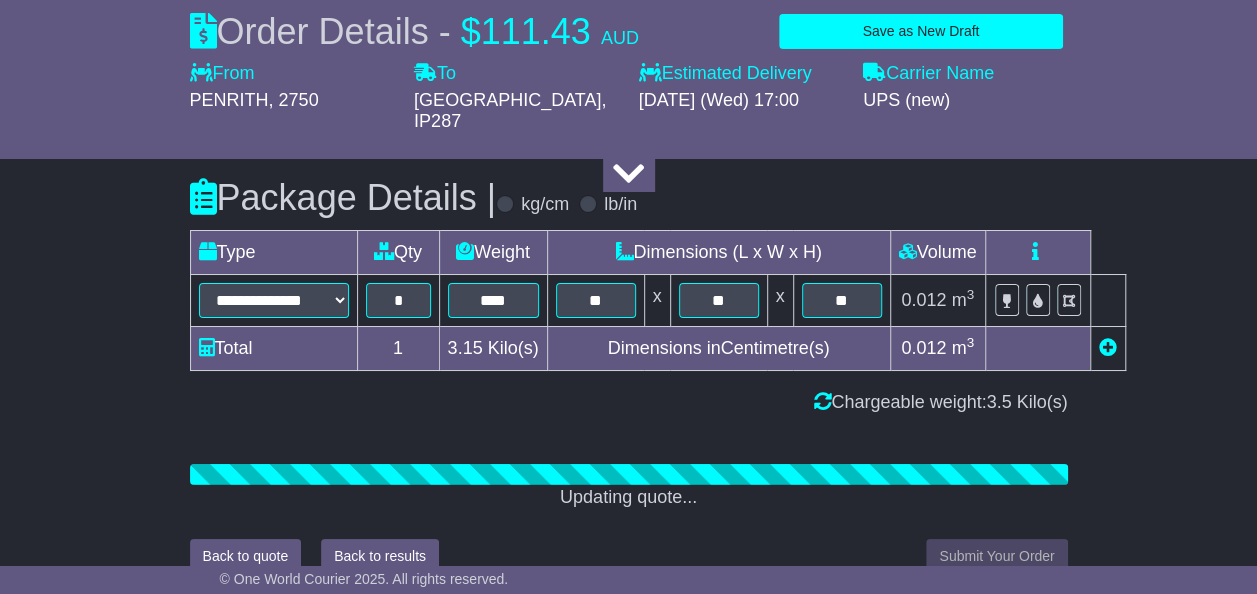 scroll, scrollTop: 3696, scrollLeft: 0, axis: vertical 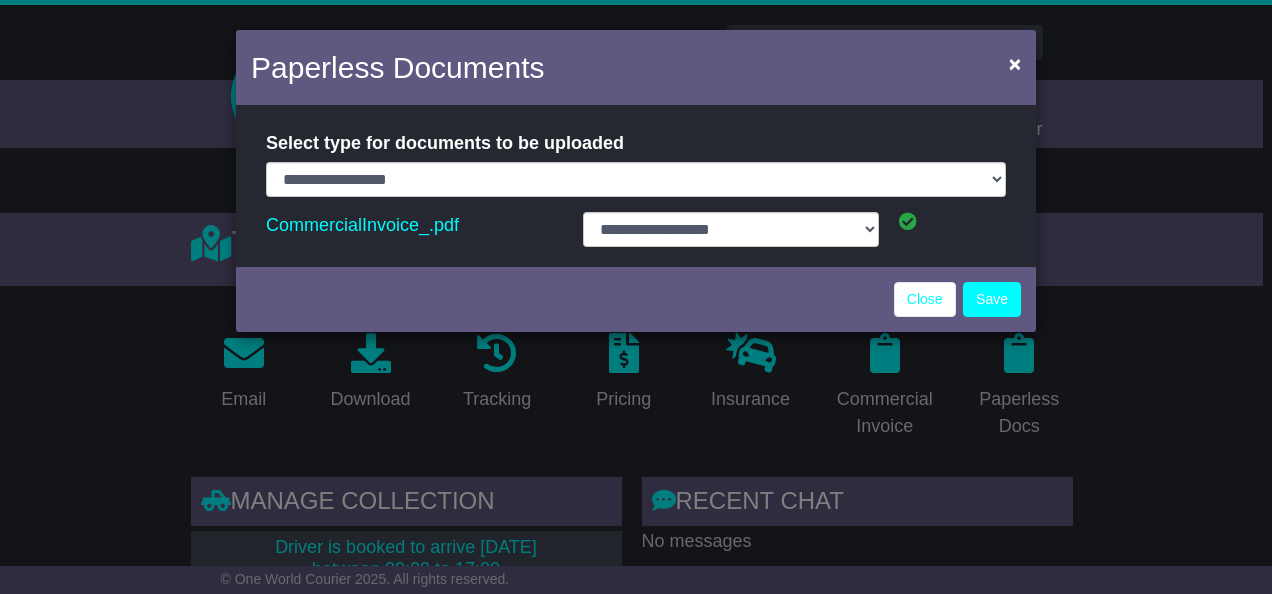 select on "**********" 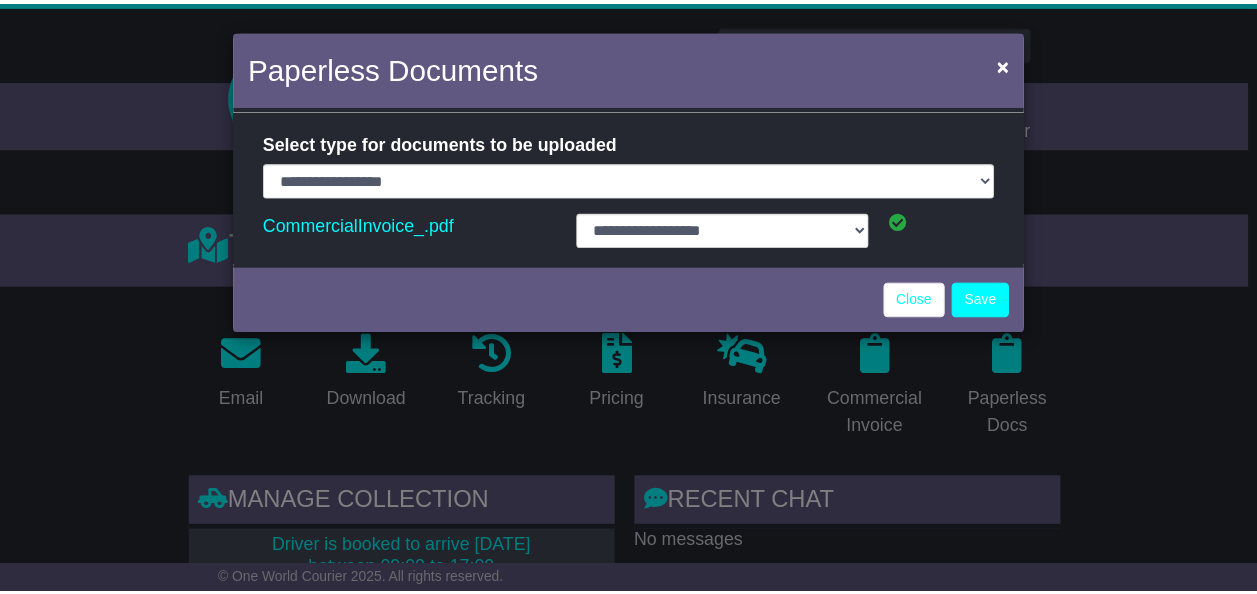 scroll, scrollTop: 0, scrollLeft: 0, axis: both 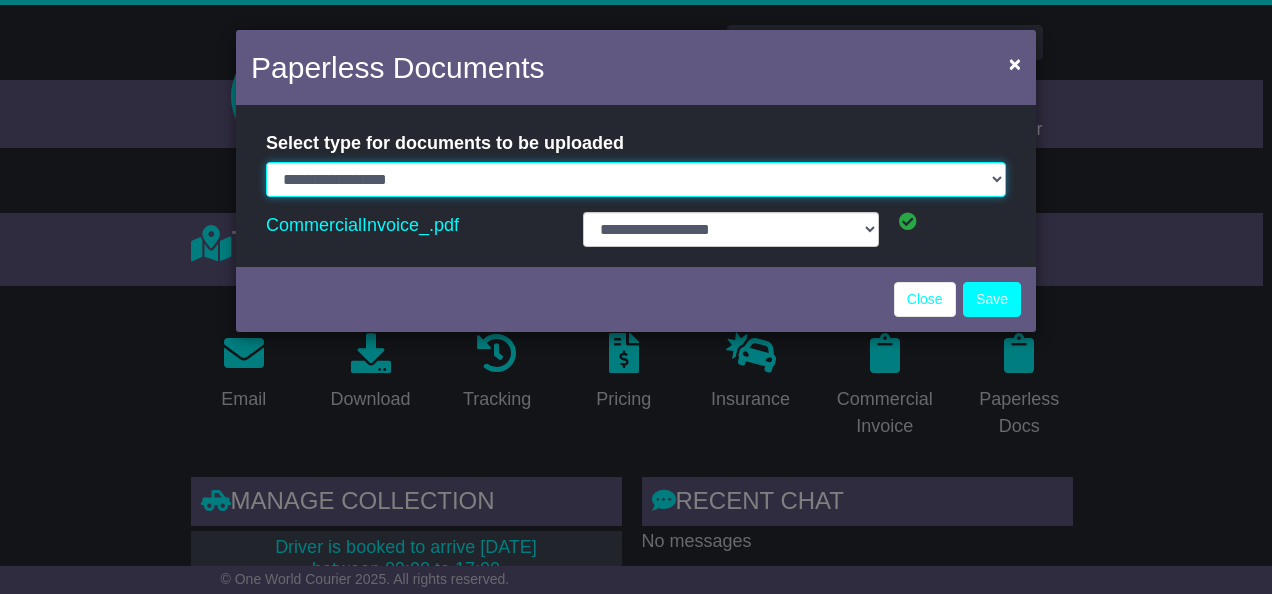 click on "**********" at bounding box center [636, 179] 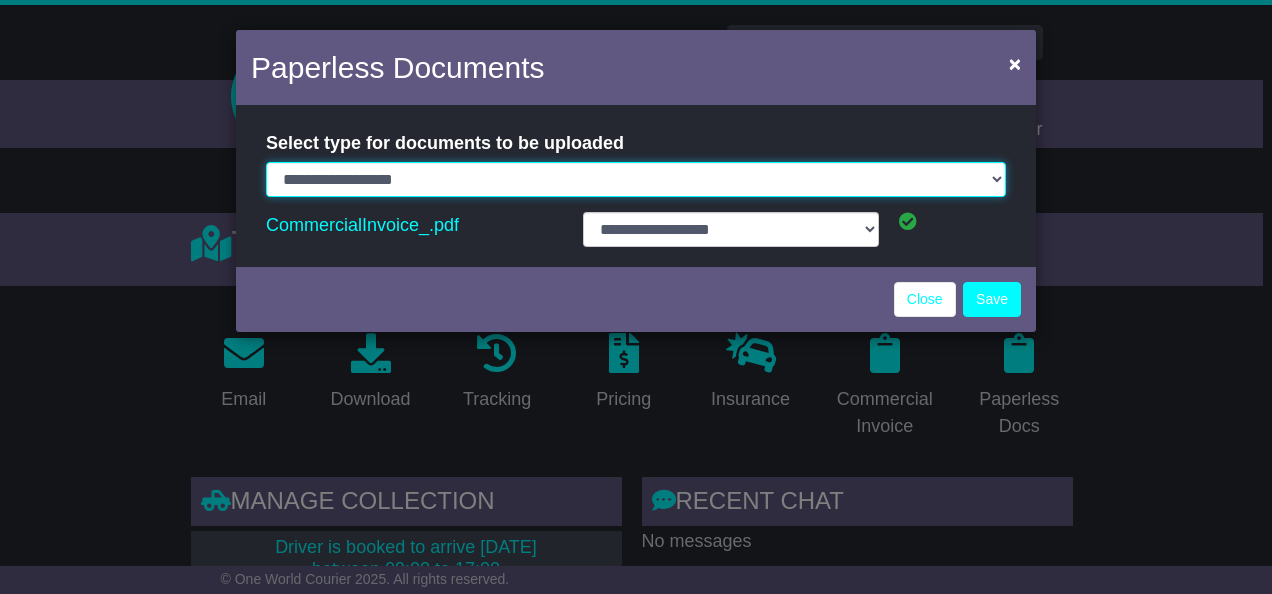 click on "**********" at bounding box center [636, 179] 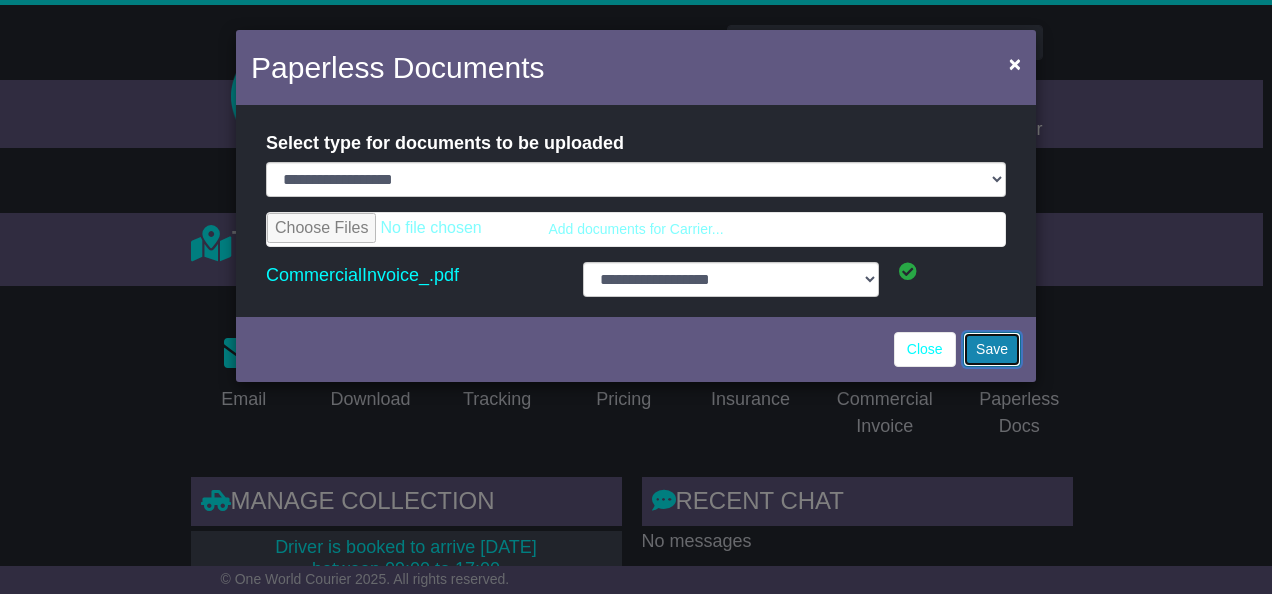 click on "Save" at bounding box center (992, 349) 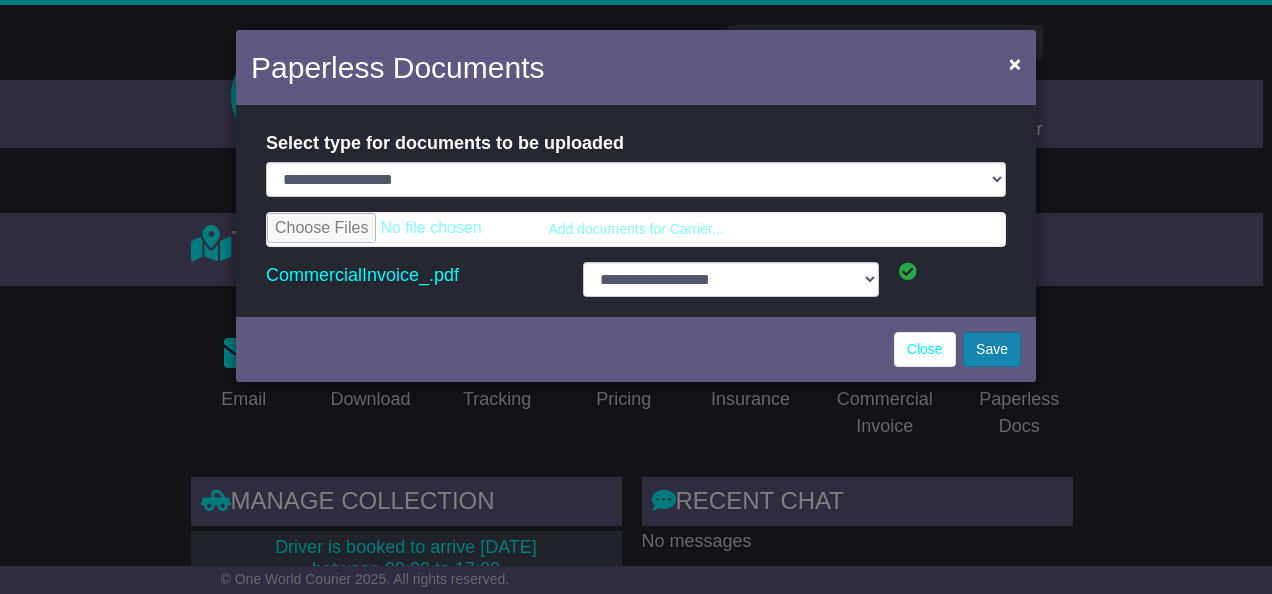 select on "**********" 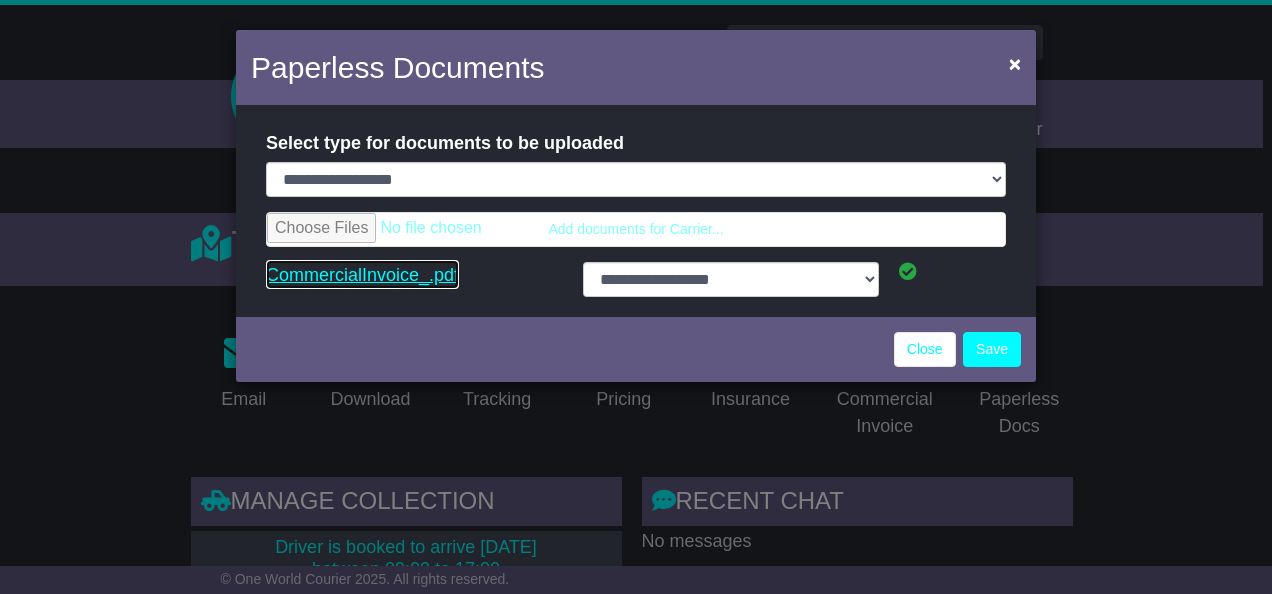 click on "CommercialInvoice_.pdf" at bounding box center (362, 275) 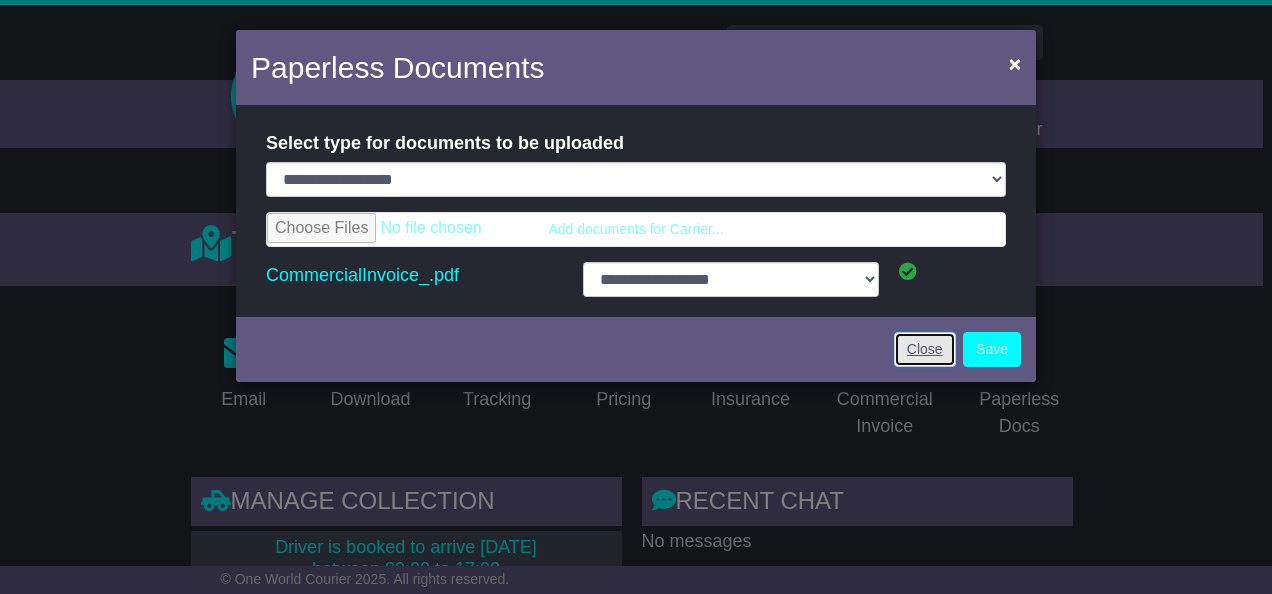click on "Close" at bounding box center (925, 349) 